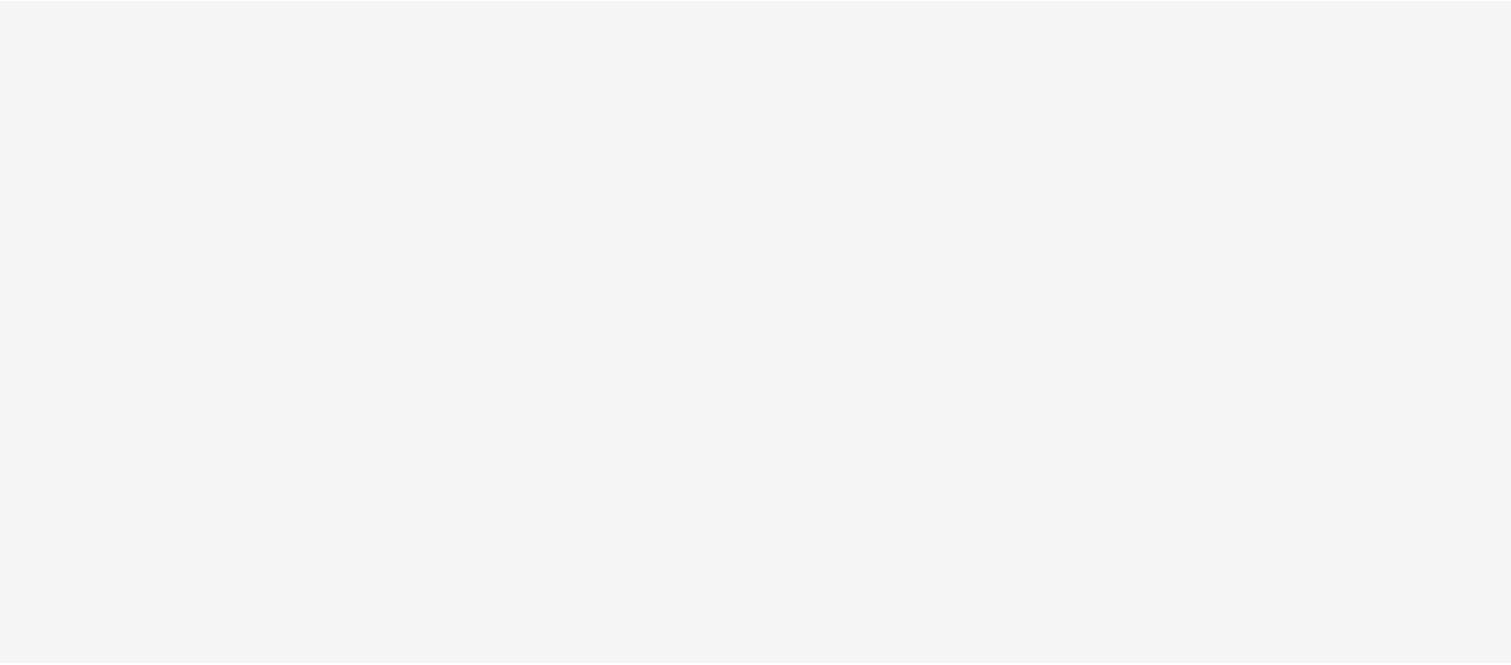 scroll, scrollTop: 0, scrollLeft: 0, axis: both 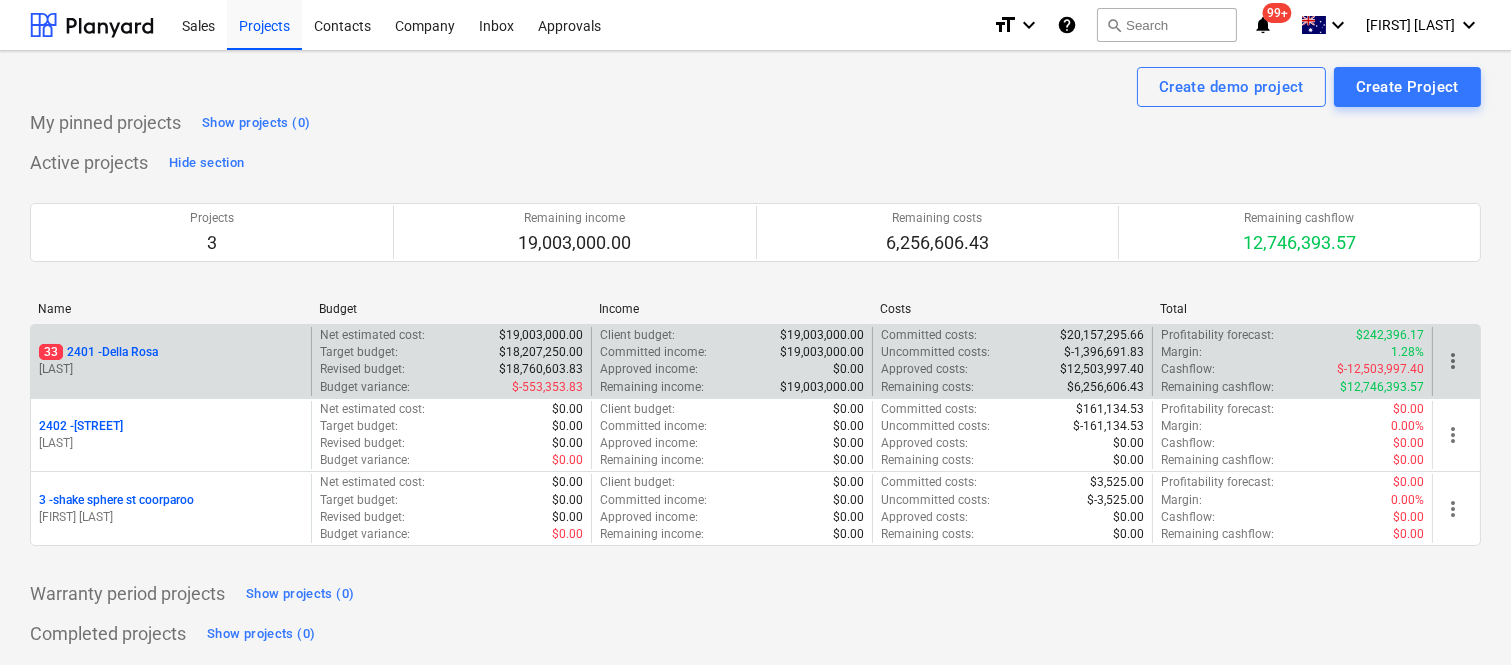 click on "33 2401 - [FIRST] [LAST]" at bounding box center (171, 352) 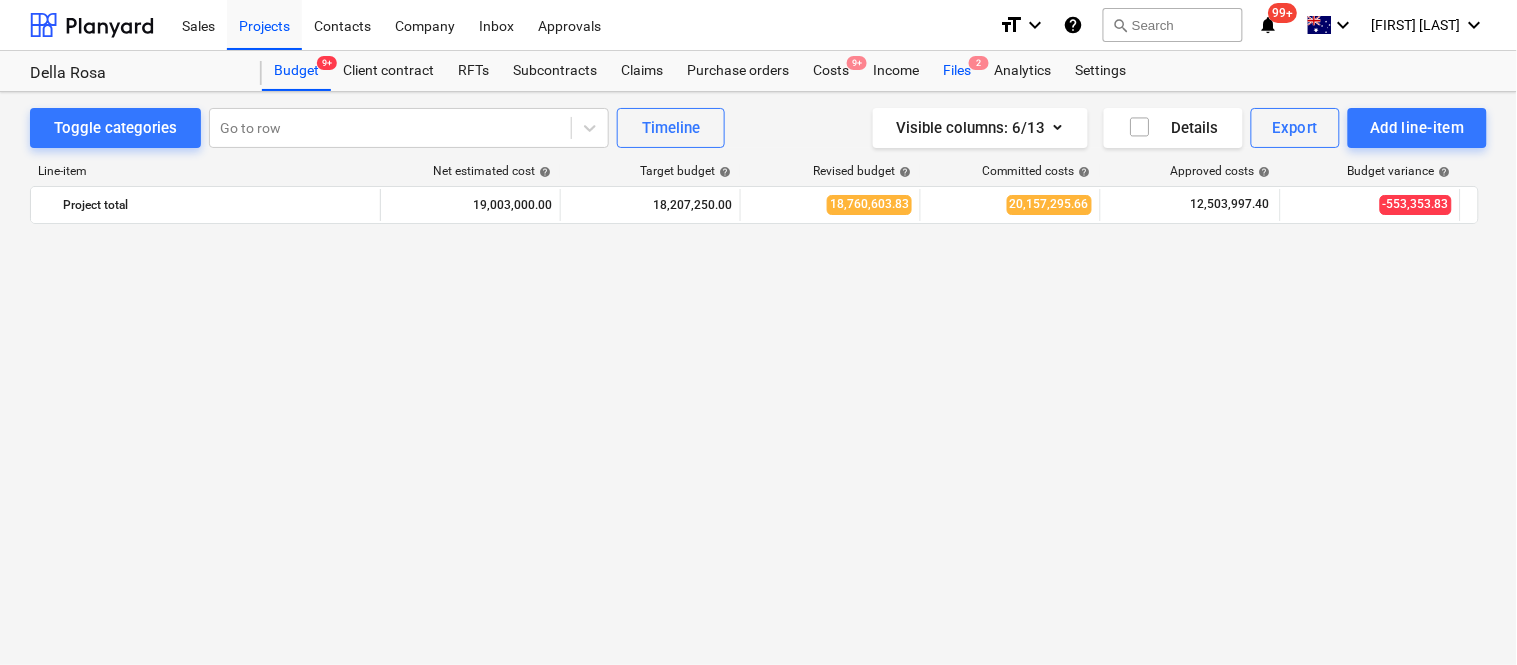 click on "Files 2" at bounding box center [957, 71] 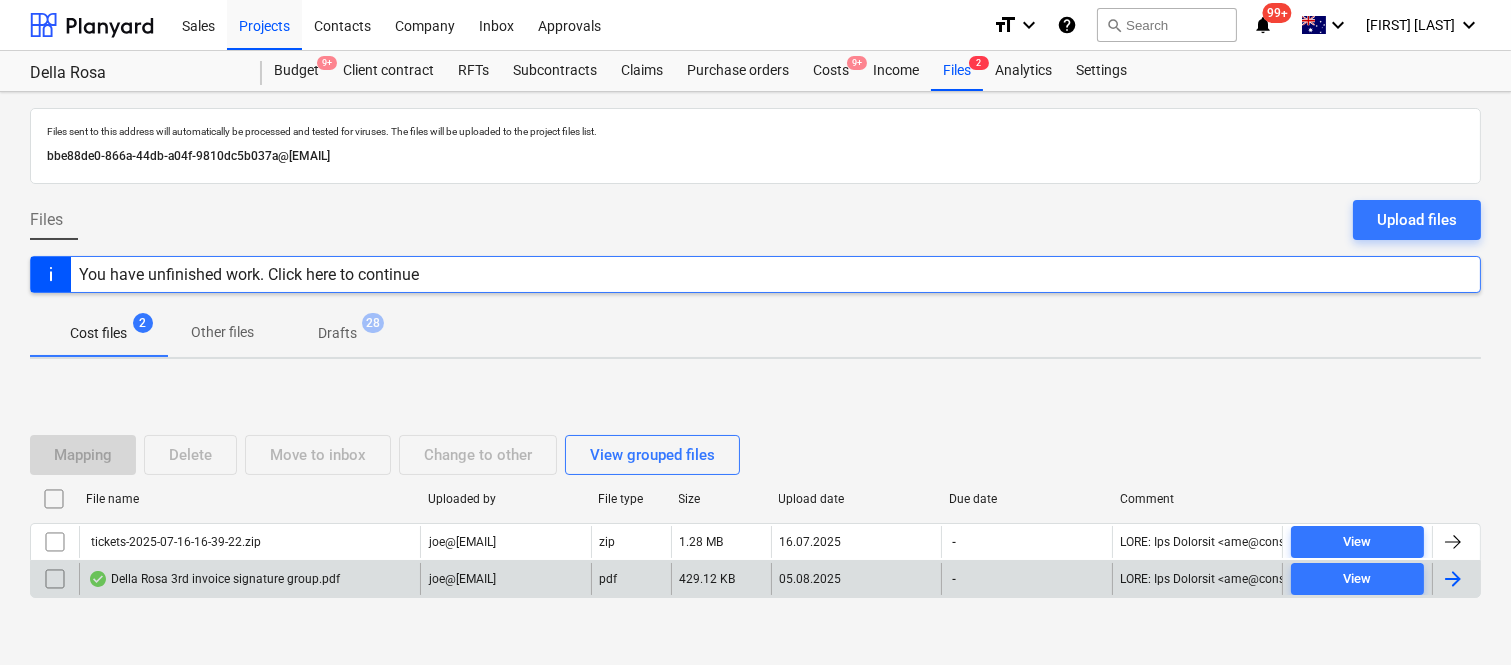 click on "Della Rosa 3rd invoice signature group.pdf" at bounding box center [249, 579] 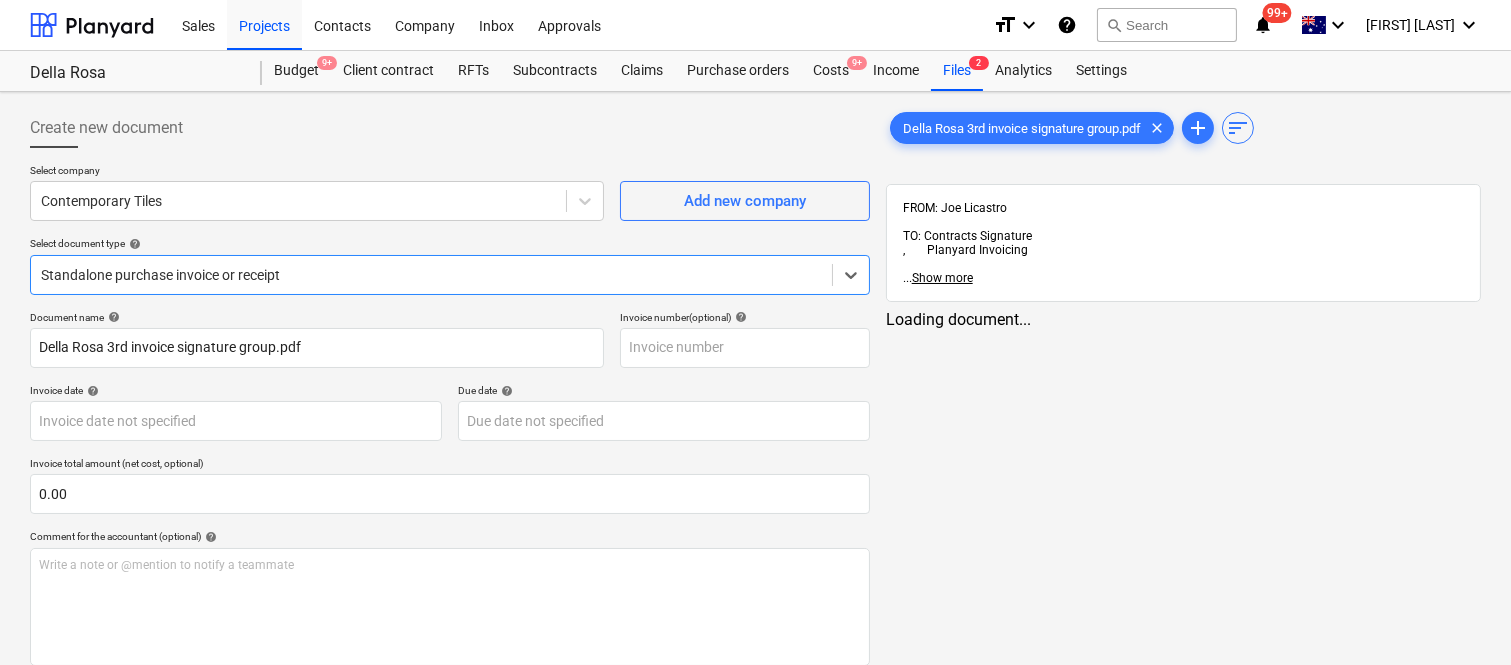 type on "Della Rosa 3rd invoice signature group.pdf" 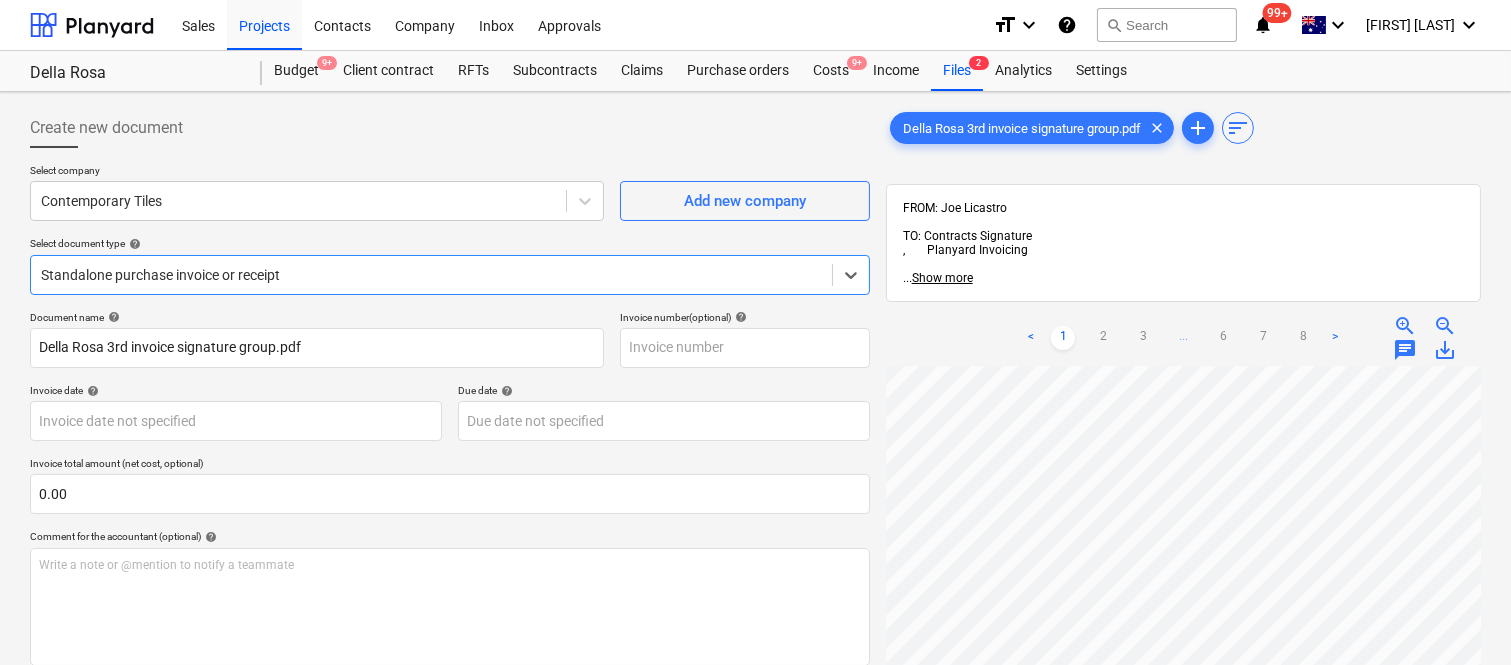click at bounding box center (431, 275) 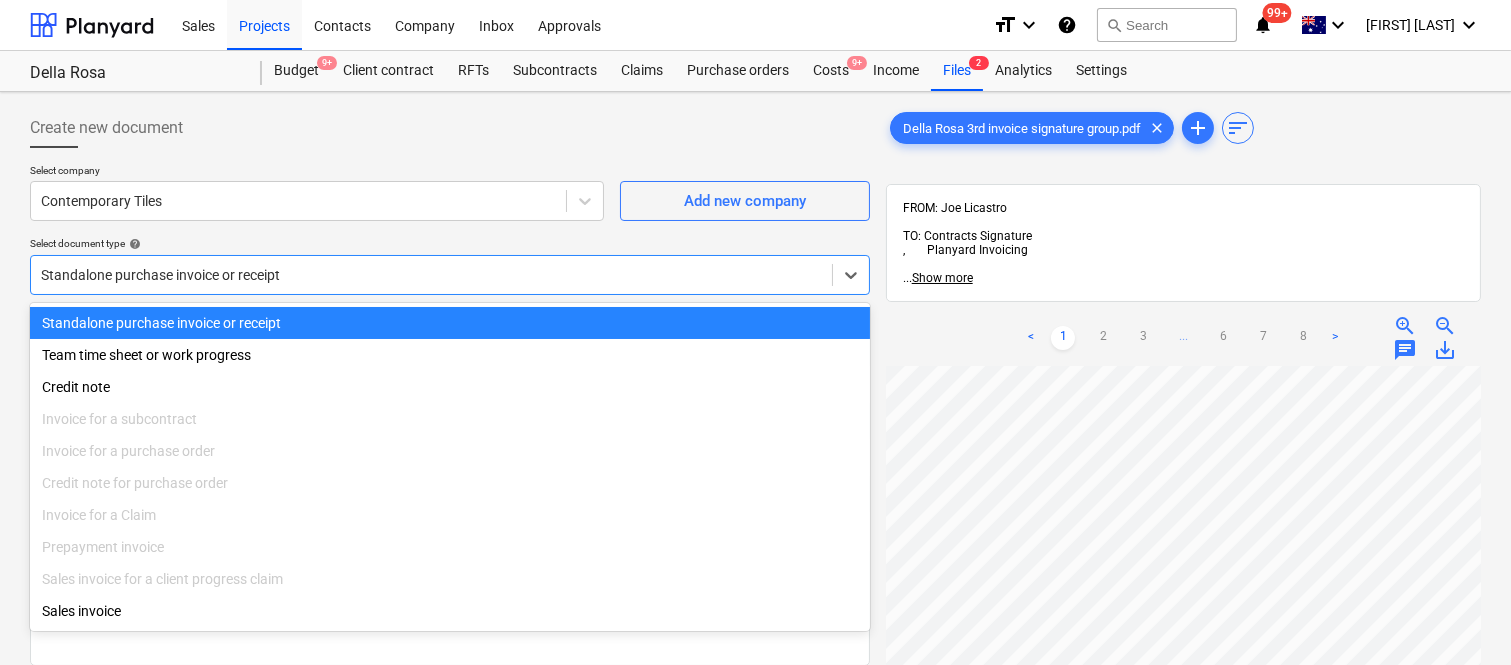click on "Standalone purchase invoice or receipt" at bounding box center [450, 323] 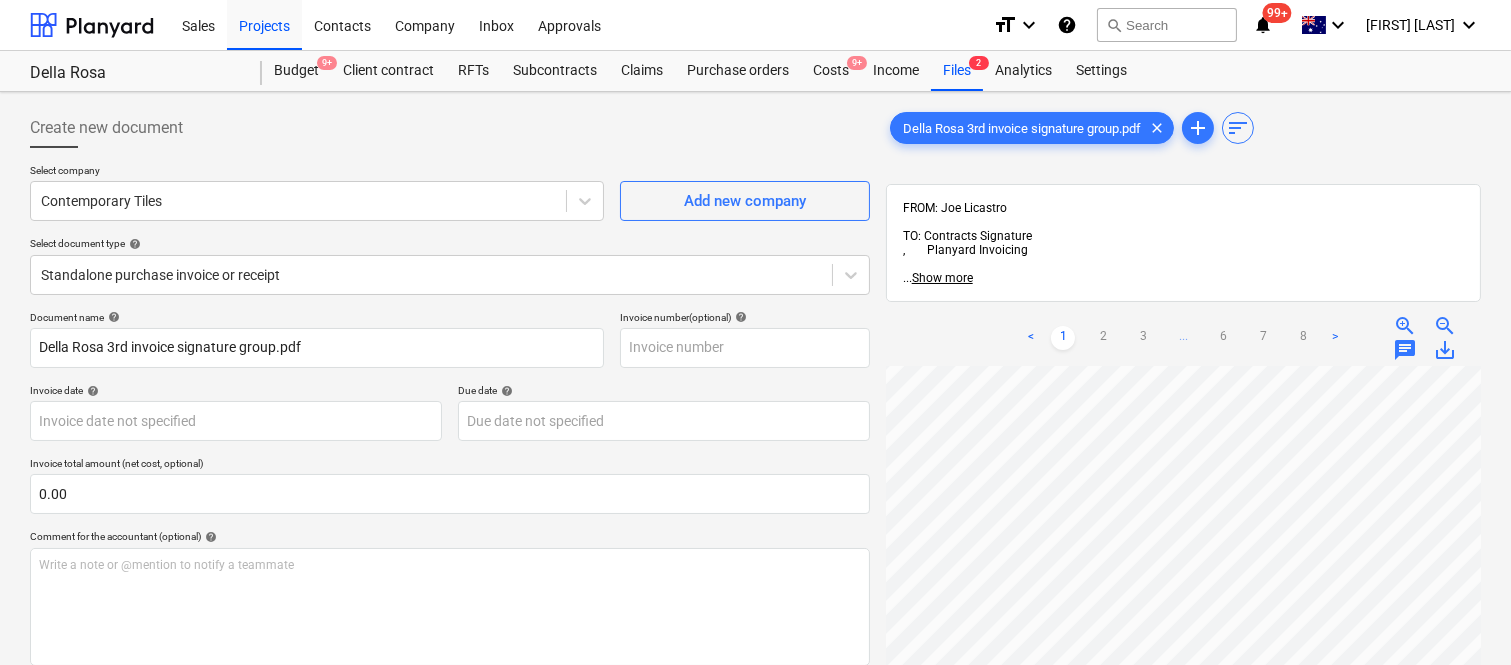 scroll, scrollTop: 125, scrollLeft: 123, axis: both 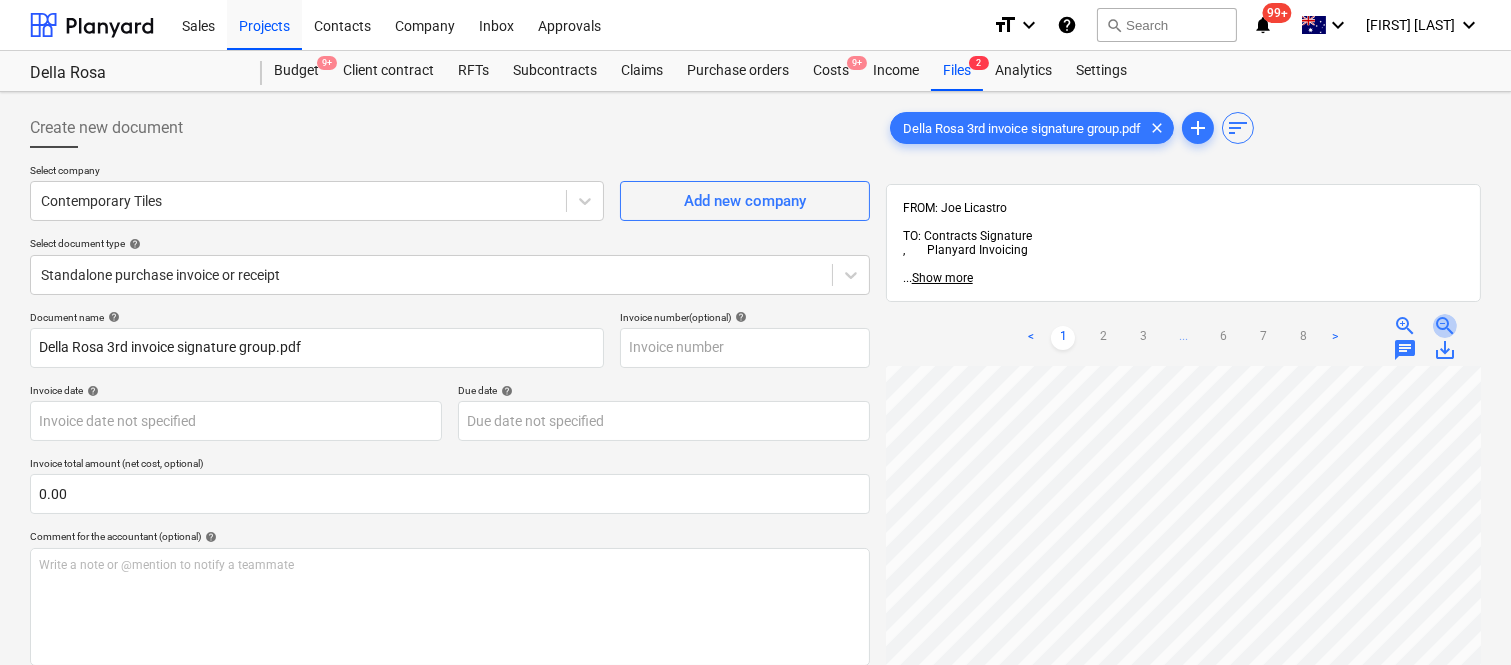 click on "zoom_out" at bounding box center [1445, 326] 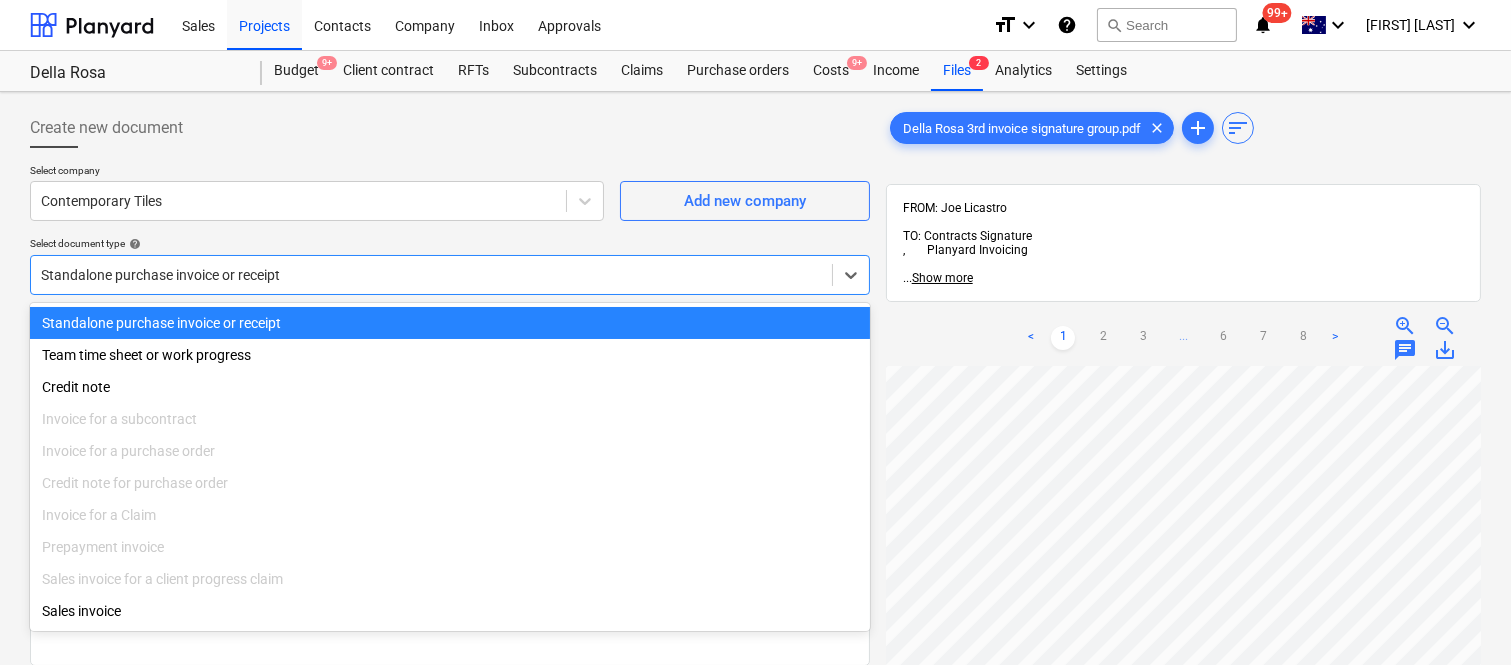 click at bounding box center (431, 275) 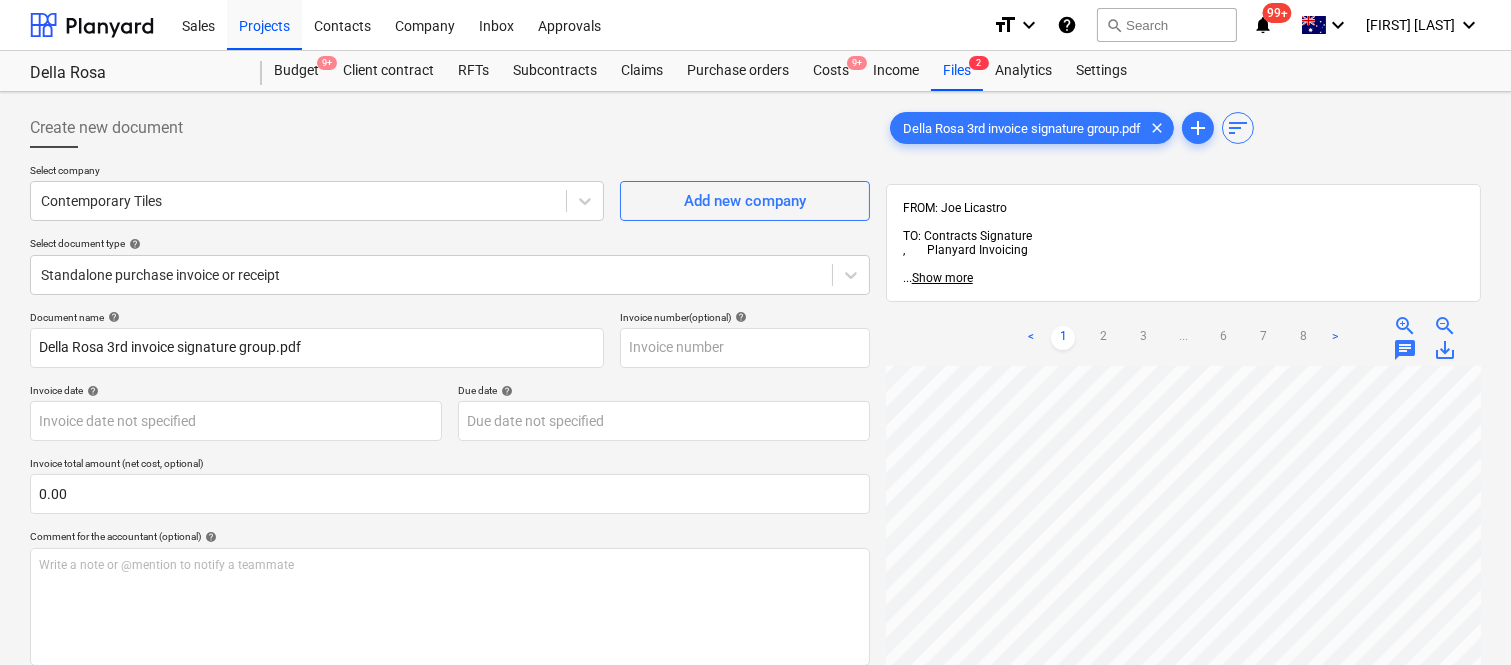 scroll, scrollTop: 693, scrollLeft: 88, axis: both 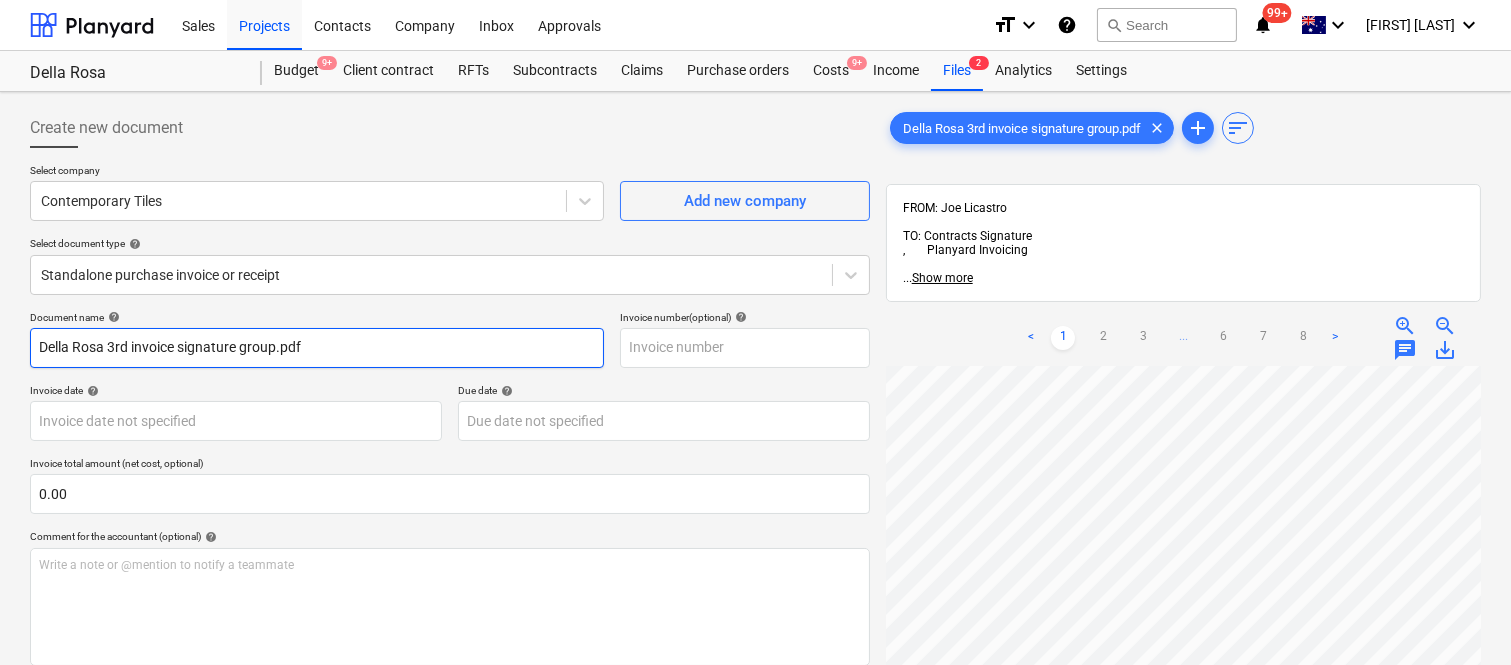 click on "Della Rosa 3rd invoice signature group.pdf" at bounding box center (317, 348) 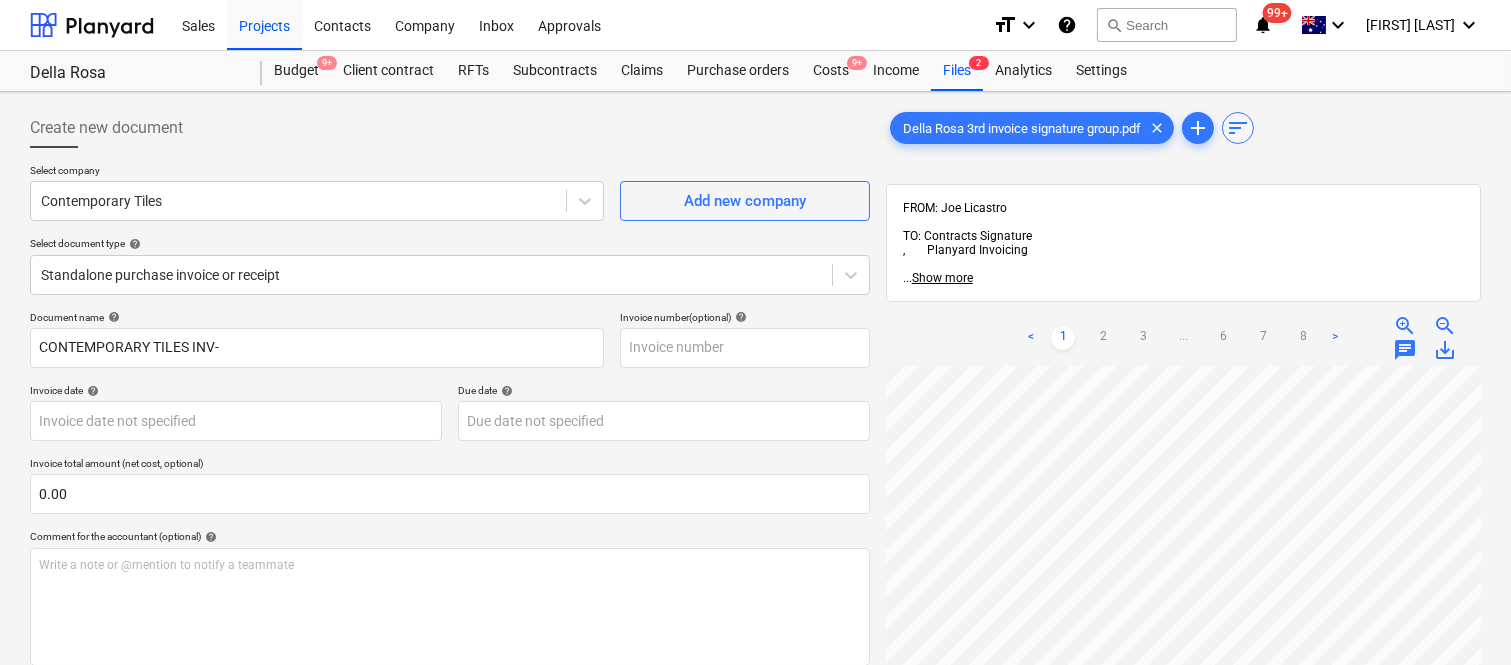 scroll, scrollTop: 54, scrollLeft: 271, axis: both 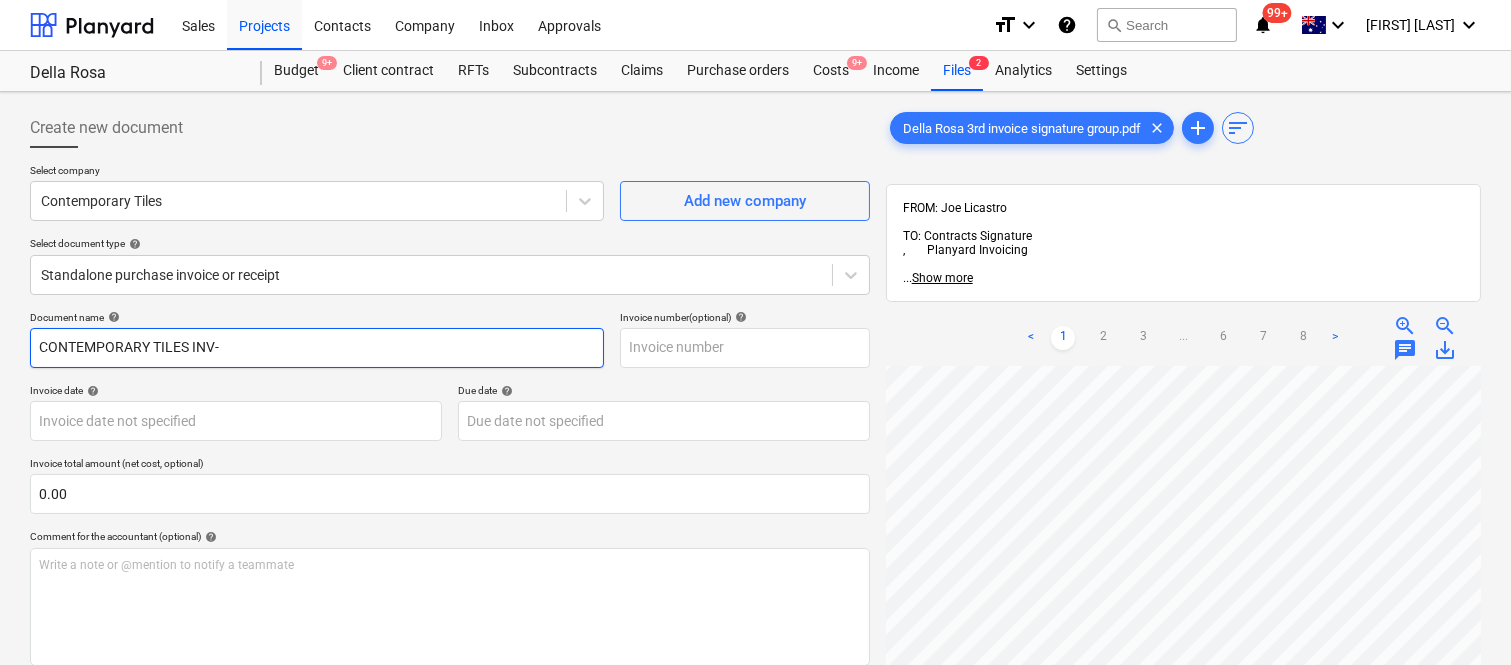 click on "CONTEMPORARY TILES INV-" at bounding box center (317, 348) 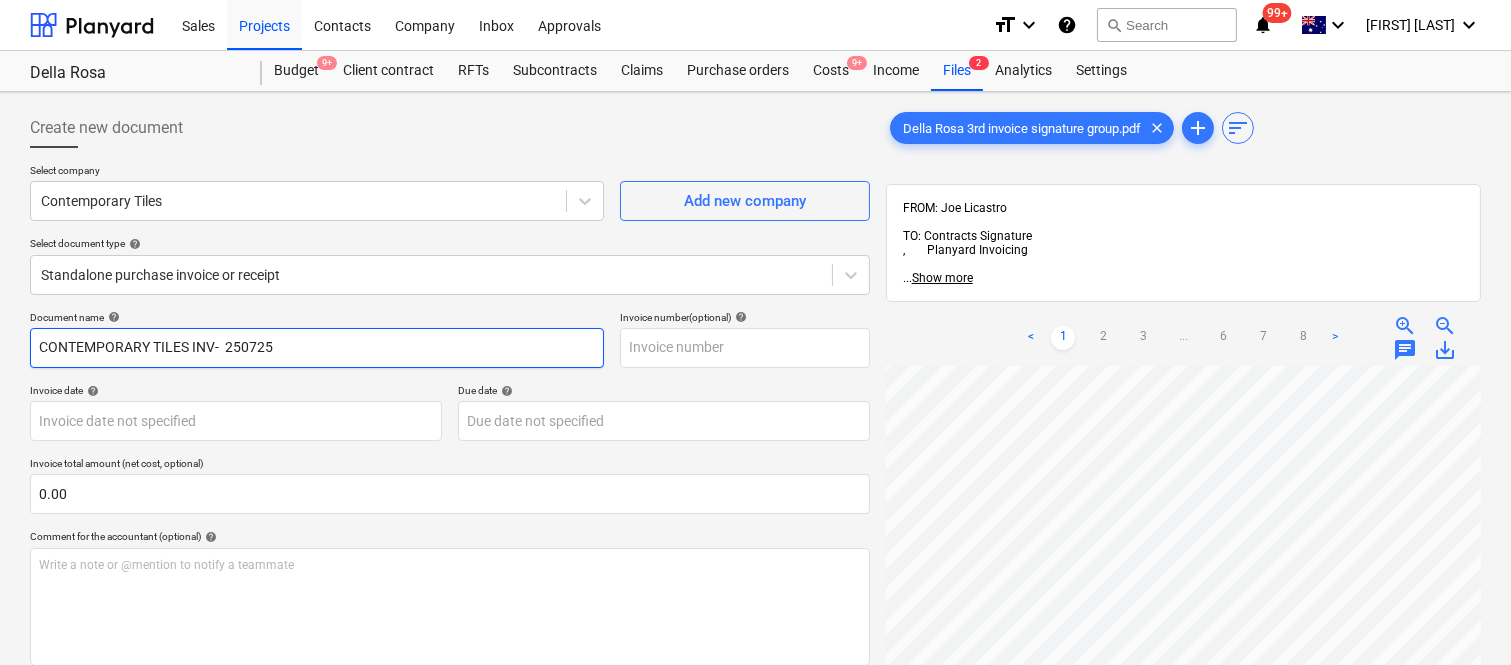type on "CONTEMPORARY TILES INV-  250725" 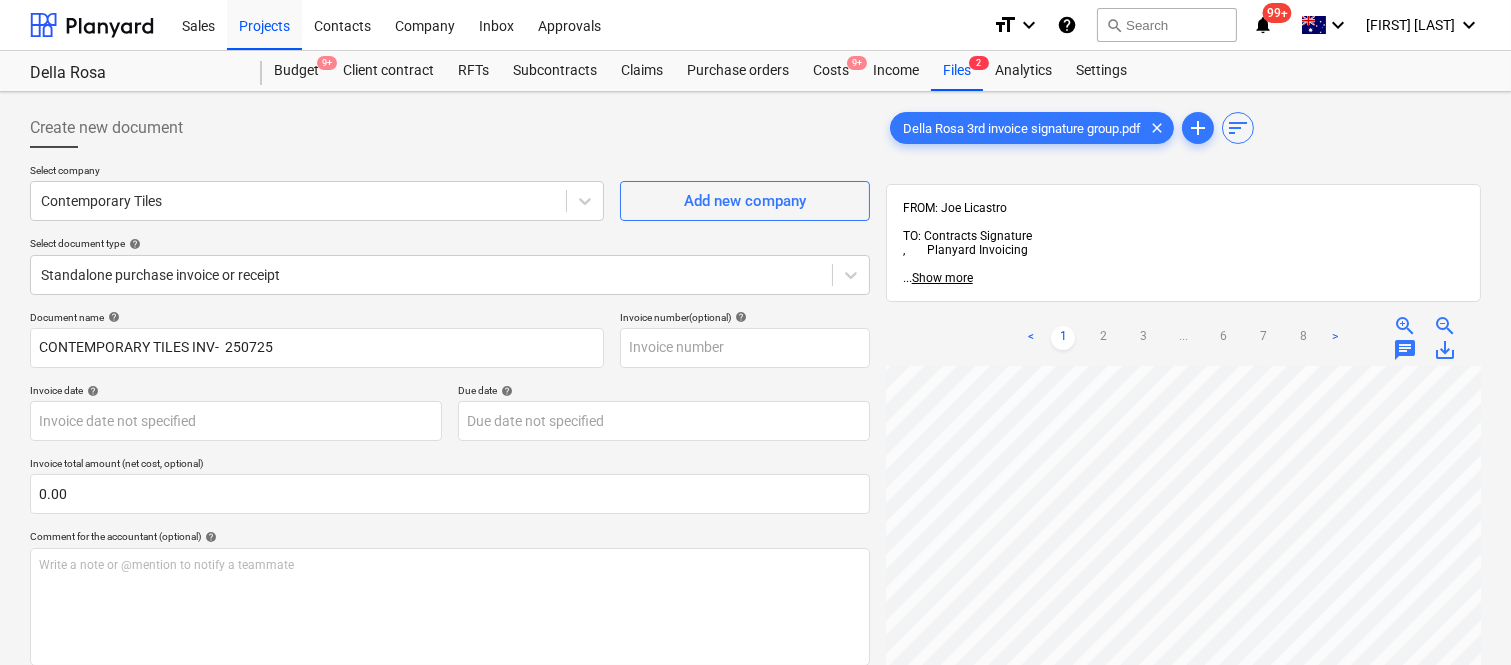 click on "zoom_in" at bounding box center [1405, 326] 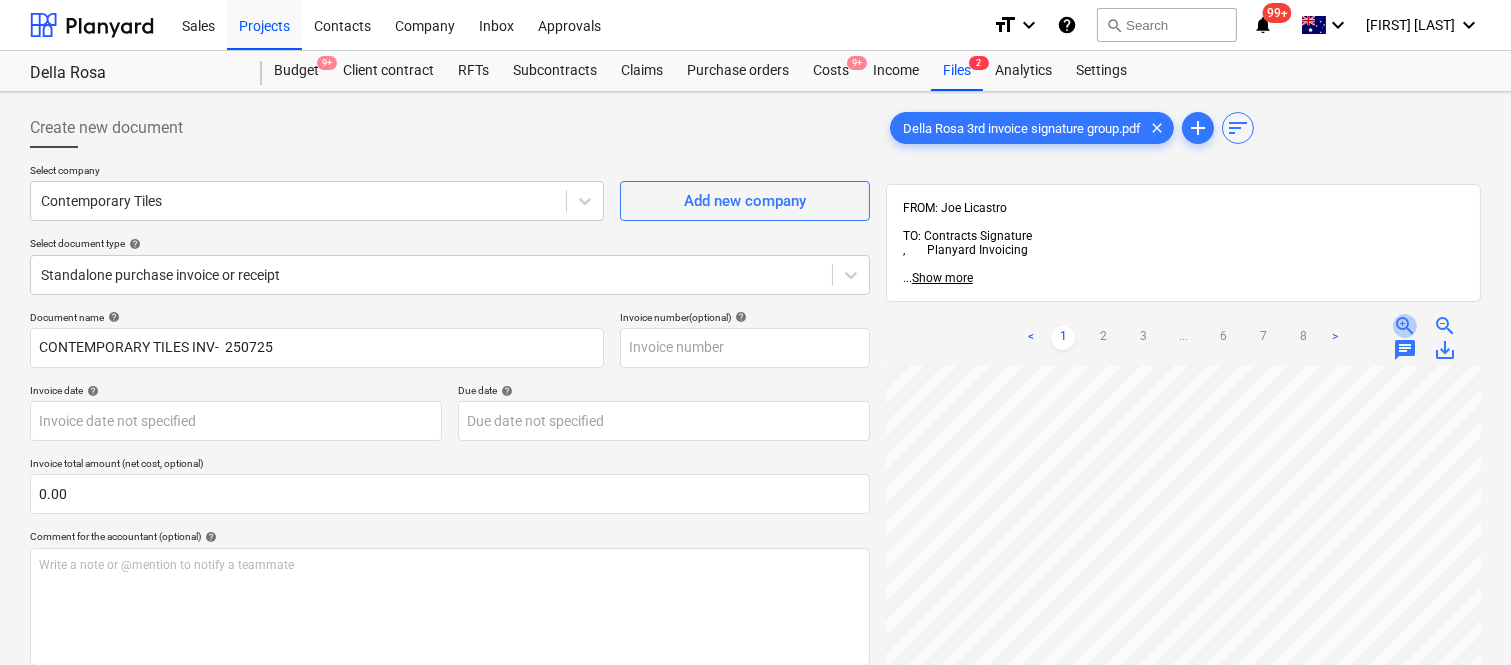 click on "zoom_in" at bounding box center (1405, 326) 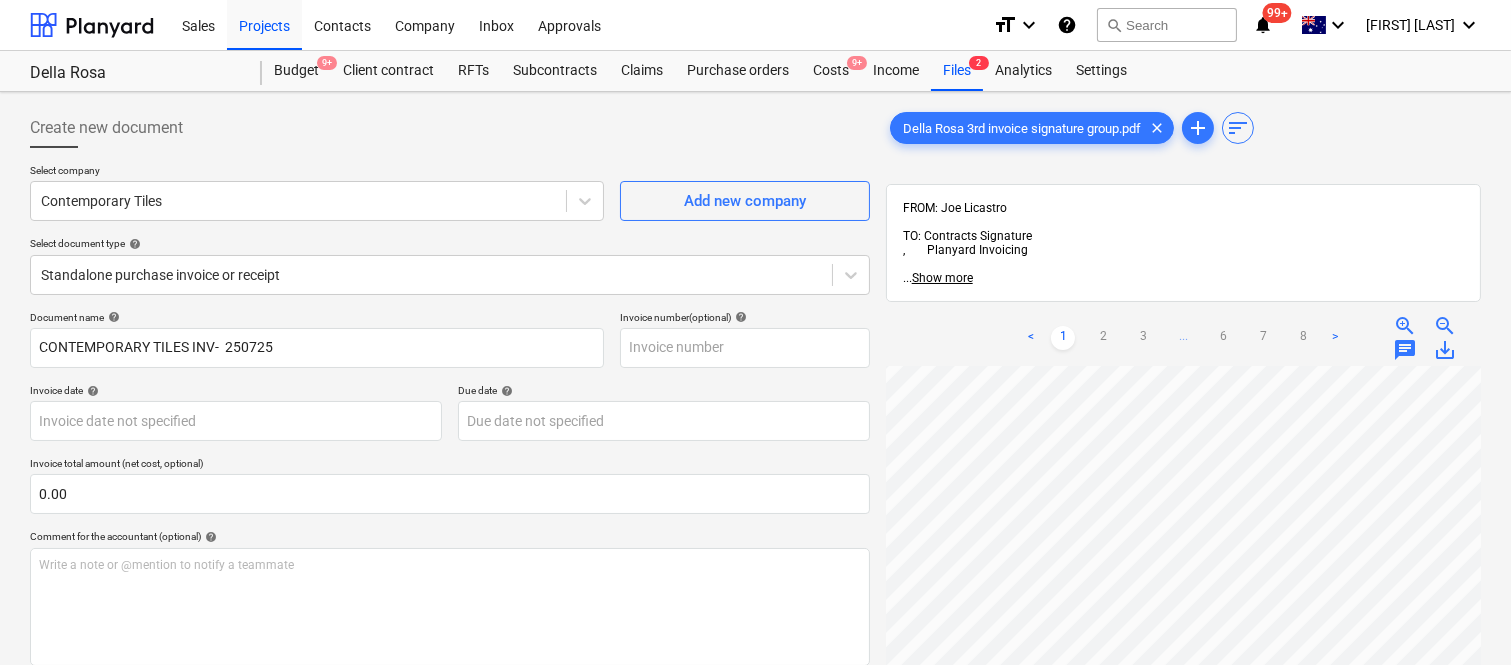 scroll, scrollTop: 144, scrollLeft: 468, axis: both 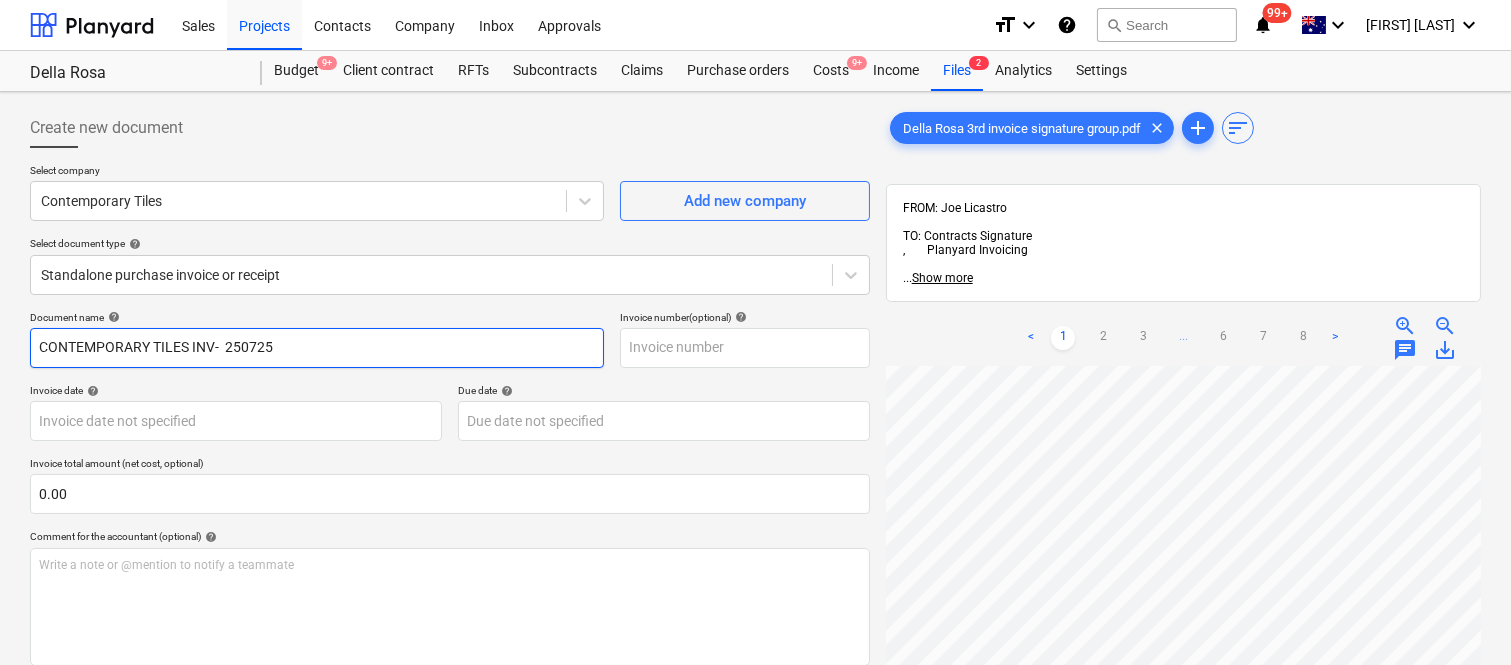 drag, startPoint x: 222, startPoint y: 344, endPoint x: 322, endPoint y: 361, distance: 101.43471 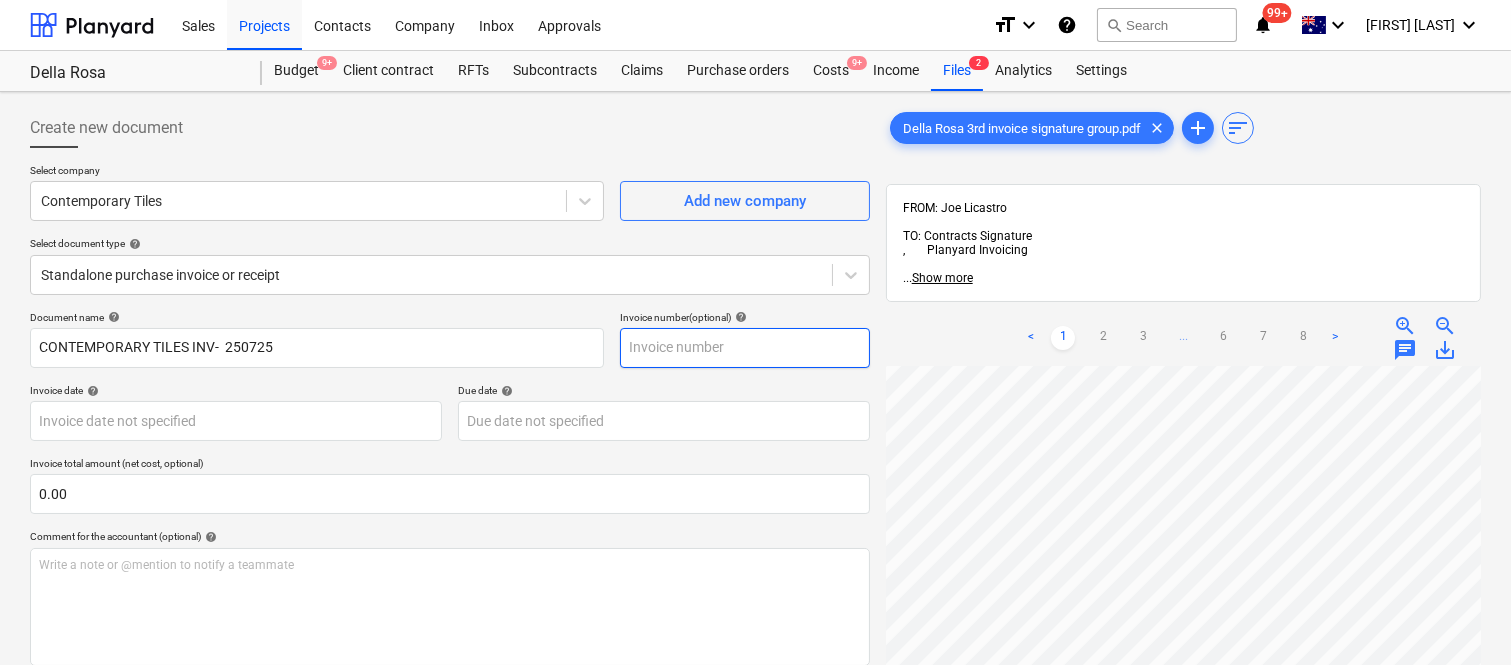 click at bounding box center (745, 348) 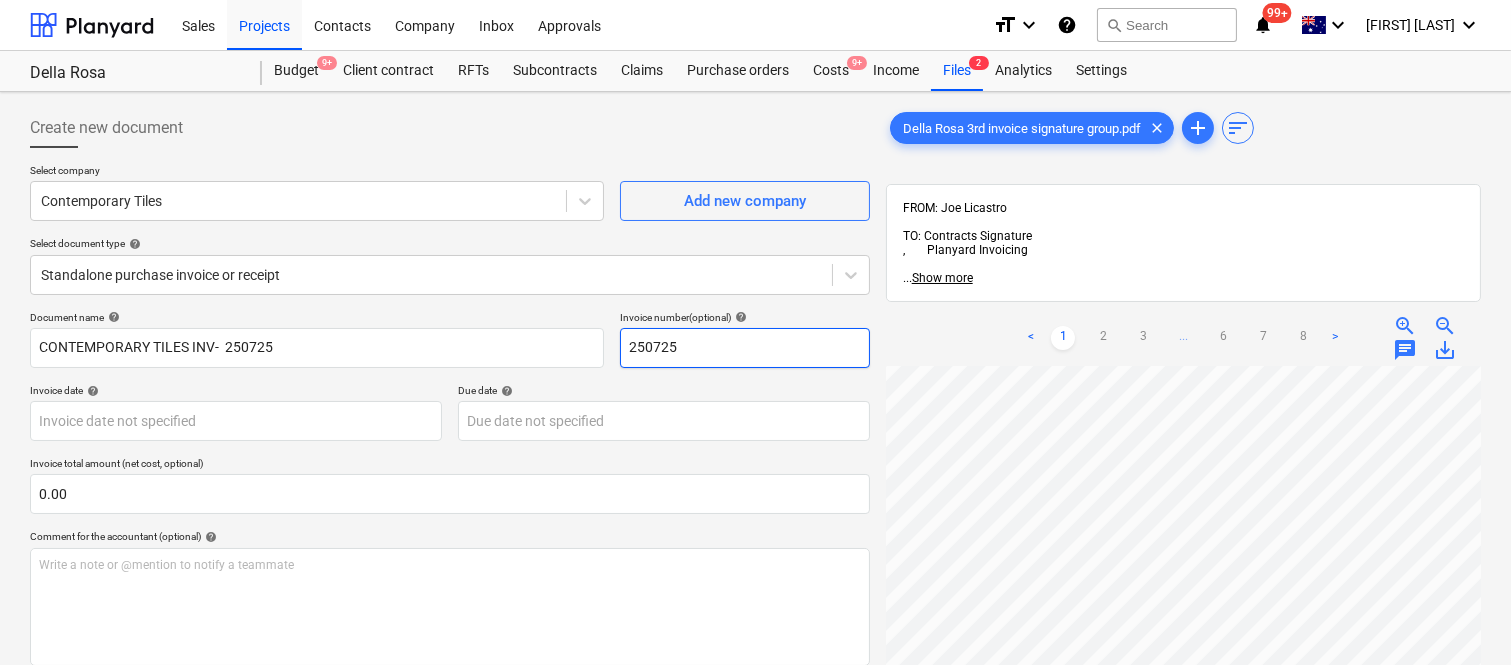 type on "250725" 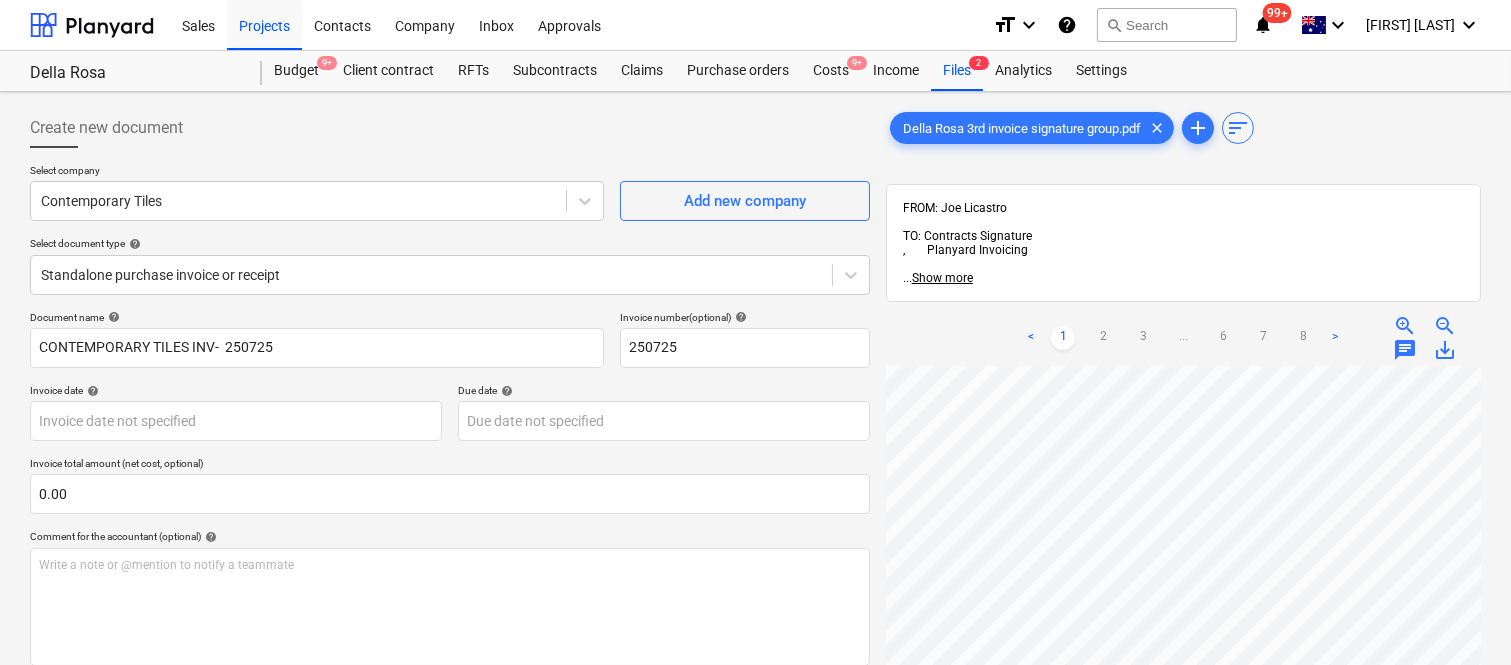 click on "< 1 2 3 ... 6 7 8 > zoom_in zoom_out chat 0 save_alt" at bounding box center (1183, 338) 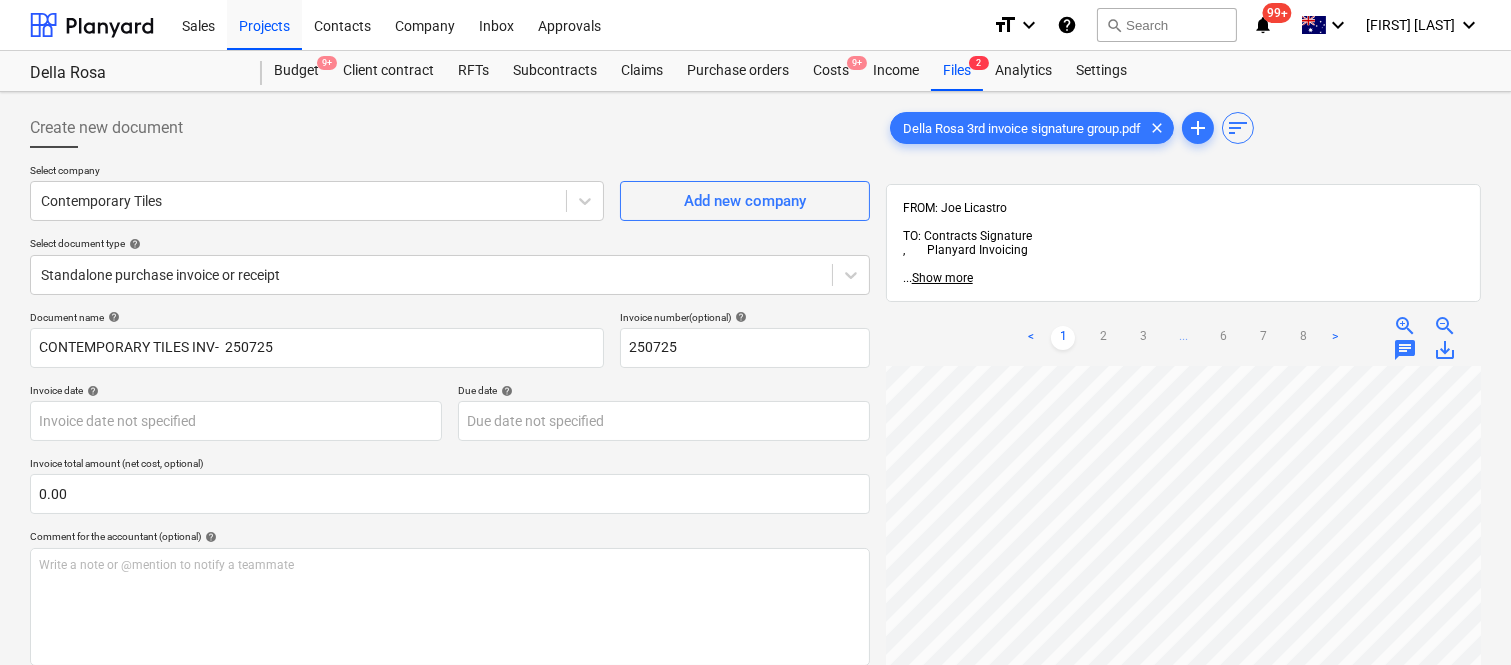 scroll, scrollTop: 118, scrollLeft: 82, axis: both 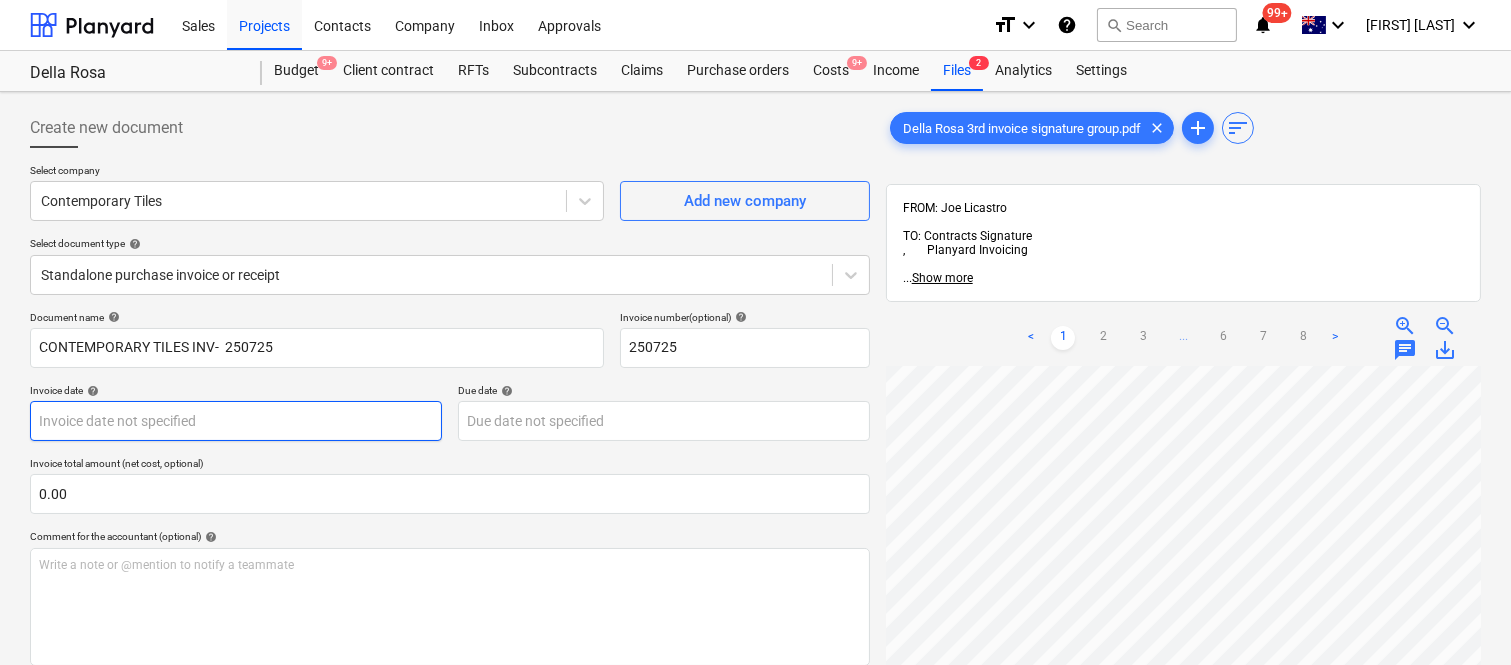 click on "Sales Projects Contacts Company Inbox Approvals format_size keyboard_arrow_down help search Search notifications 99+ keyboard_arrow_down [FIRST] [LAST] keyboard_arrow_down Della Rosa Budget 9+ Client contract RFTs Subcontracts Claims Purchase orders Costs 9+ Income Files 2 Analytics Settings Create new document Select company Contemporary Tiles Add new company Select document type help Standalone purchase invoice or receipt Document name help CONTEMPORARY TILES INV- 250725 Invoice number (optional) help 250725 Invoice date help Press the down arrow key to interact with the calendar and
select a date. Press the question mark key to get the keyboard shortcuts for changing dates. Due date help Press the down arrow key to interact with the calendar and
select a date. Press the question mark key to get the keyboard shortcuts for changing dates. Invoice total amount (net cost, optional) 0.00 Comment for the accountant (optional) help Write a note or @mention to notify a teammate ﻿ Clear Save Submit help" at bounding box center [755, 332] 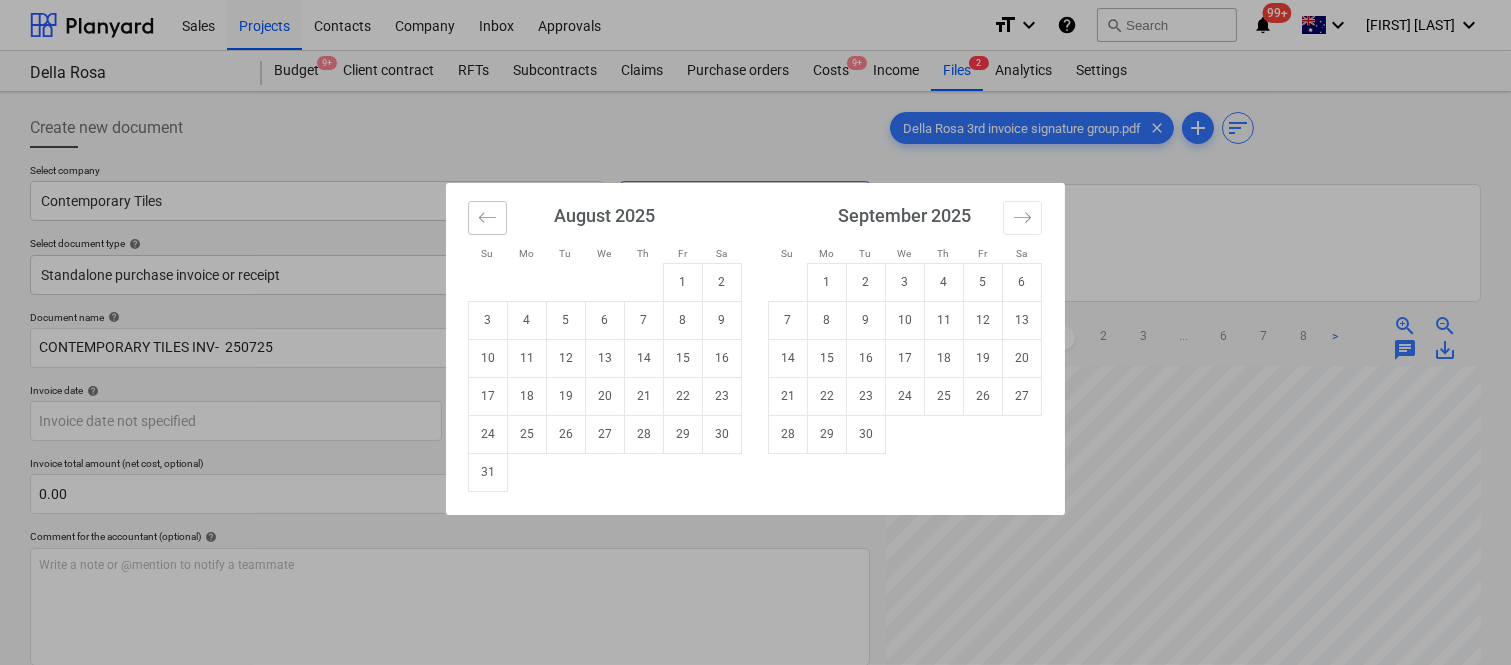 click 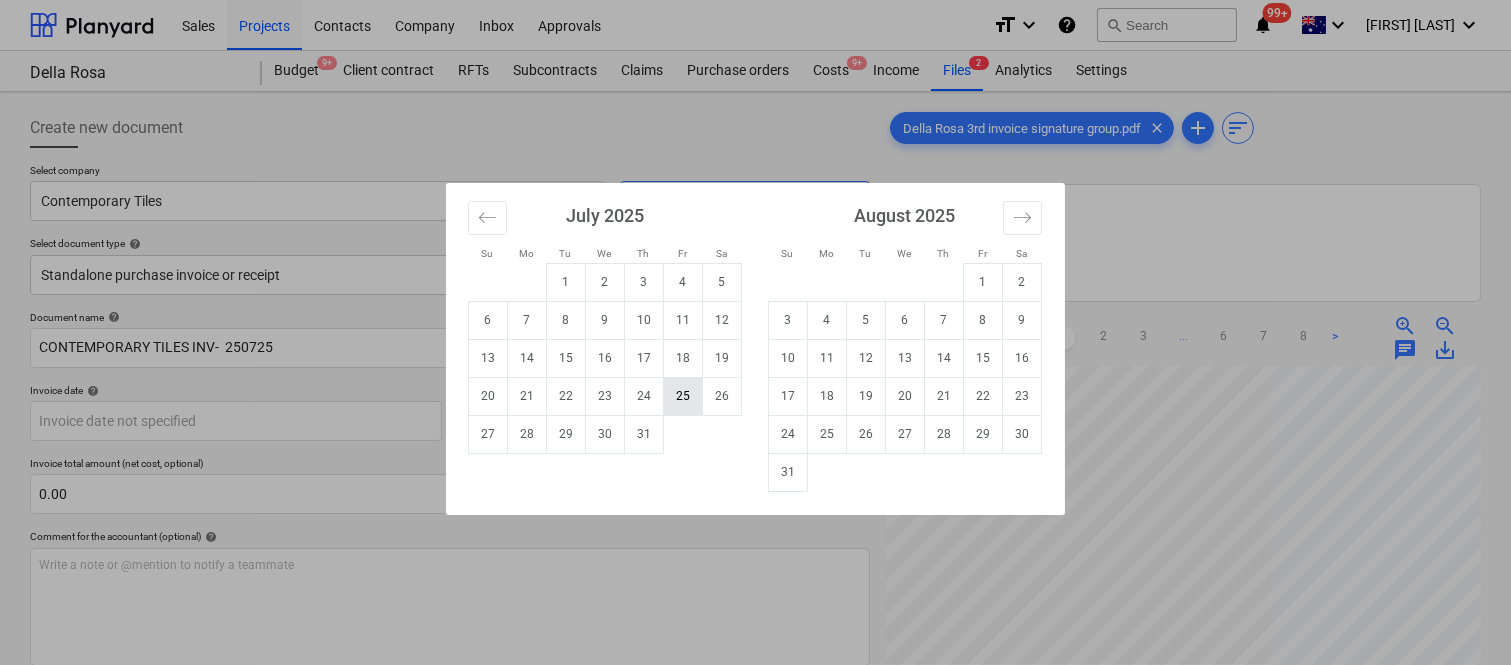 click on "25" at bounding box center (683, 396) 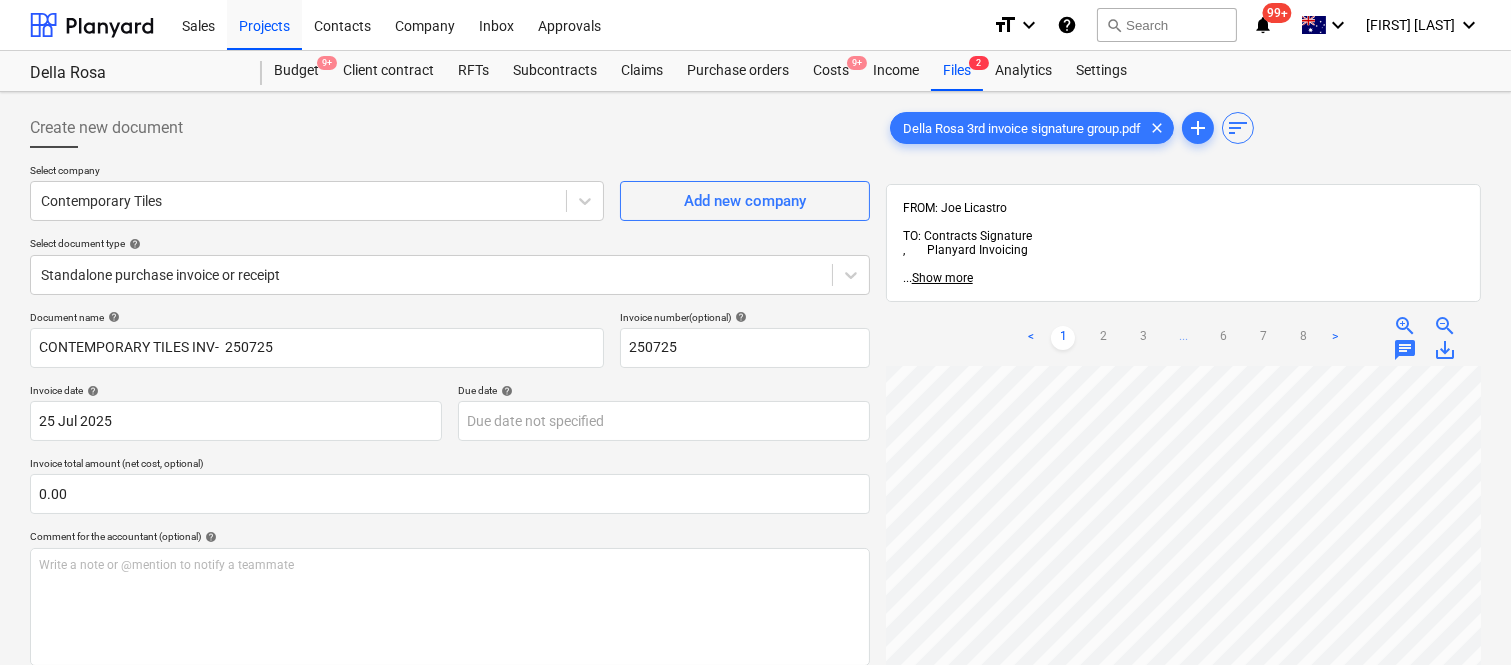 click on "zoom_out" at bounding box center (1445, 326) 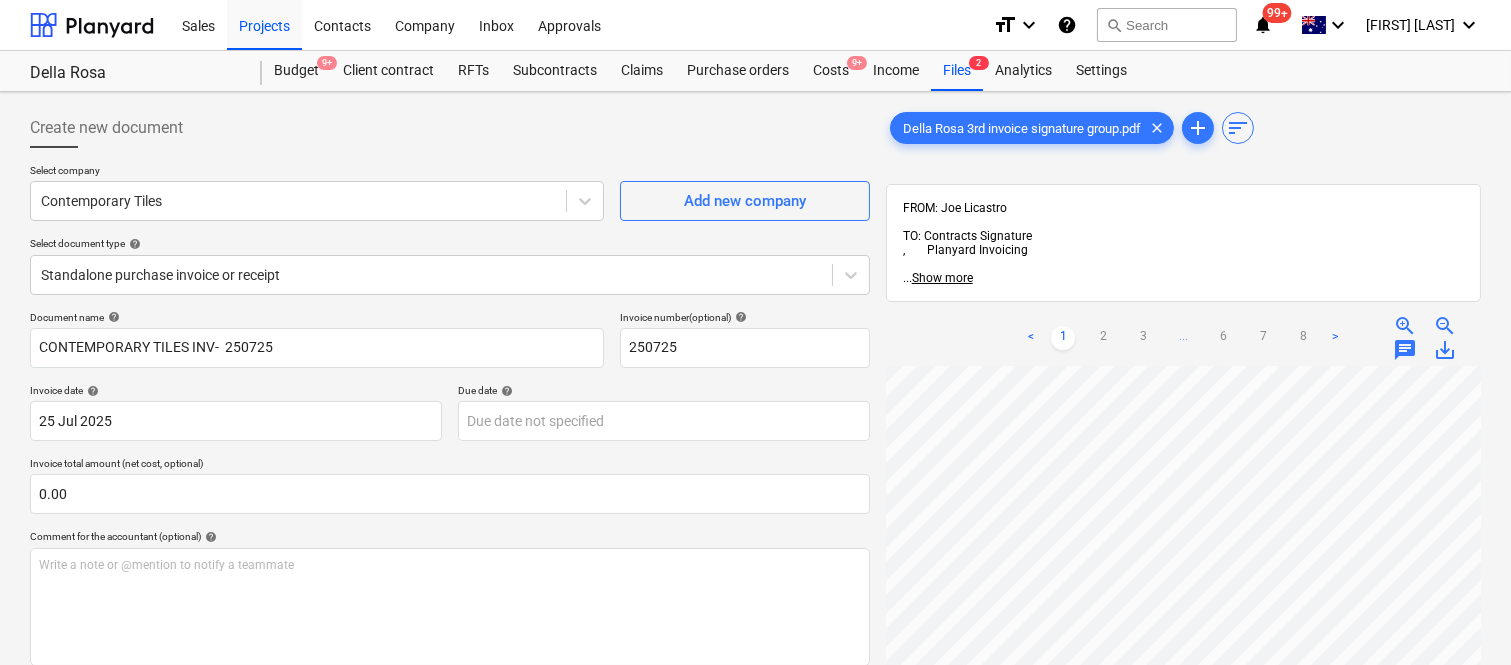 click on "zoom_out" at bounding box center (1445, 326) 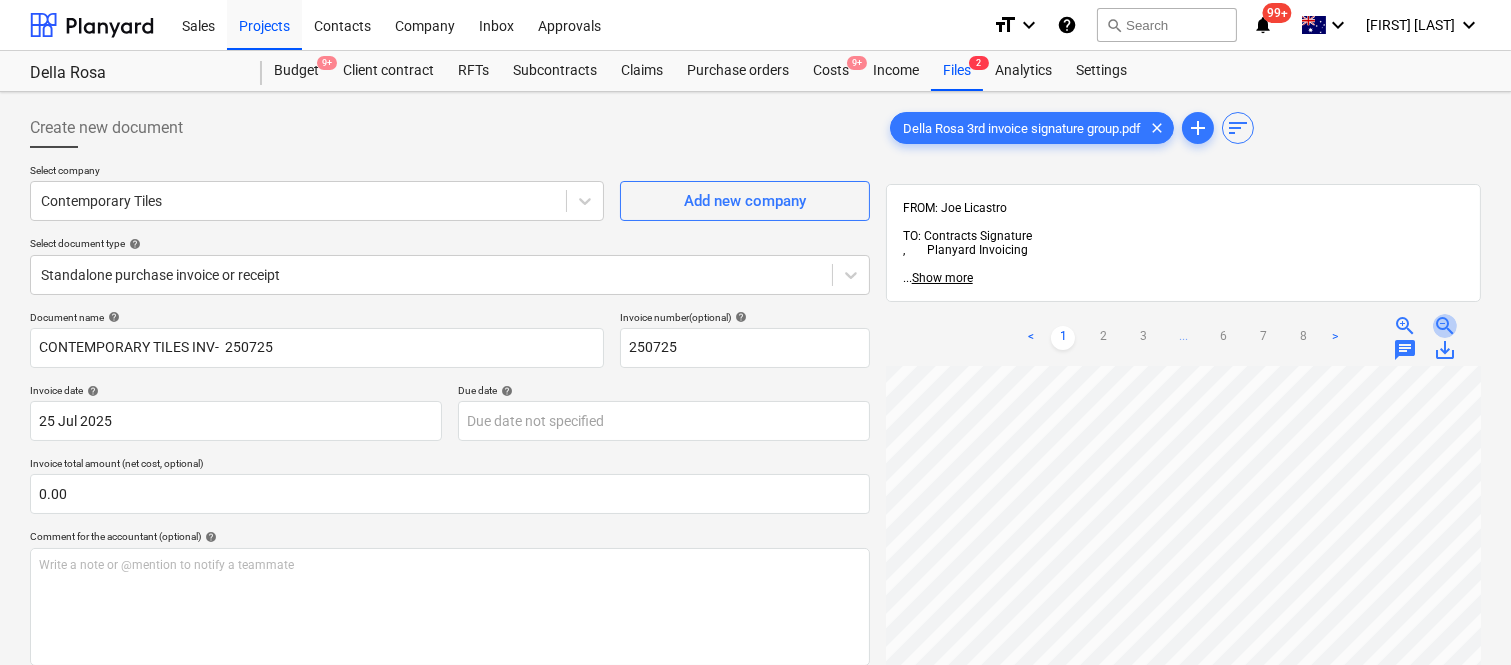 click on "zoom_out" at bounding box center (1445, 326) 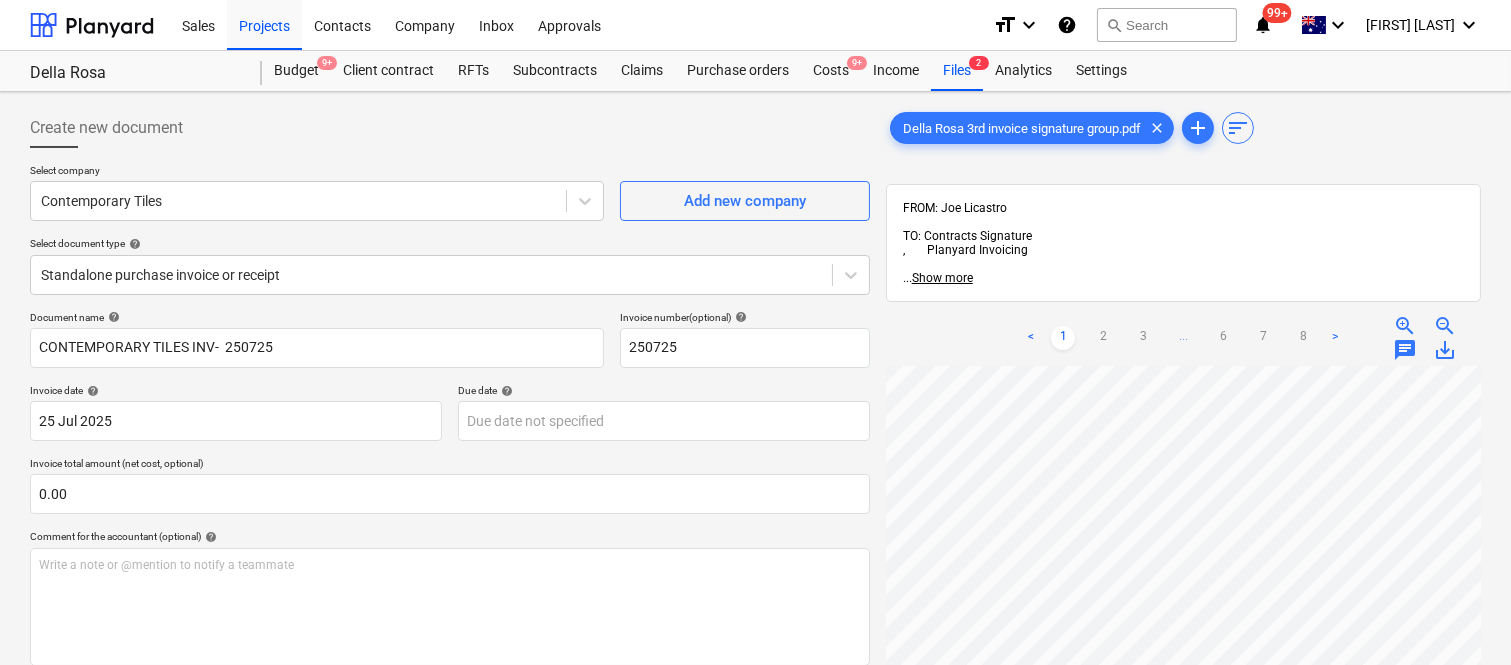 click on "zoom_out" at bounding box center [1445, 326] 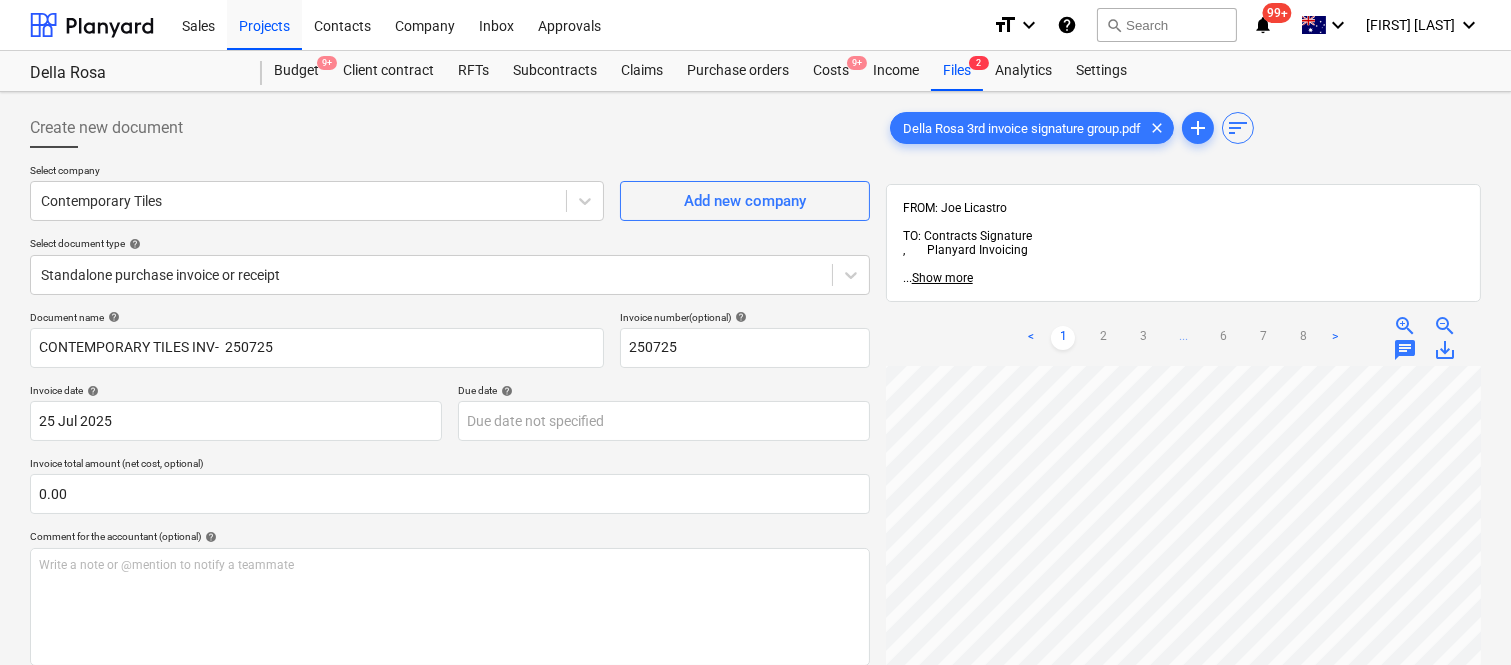 scroll, scrollTop: 118, scrollLeft: 21, axis: both 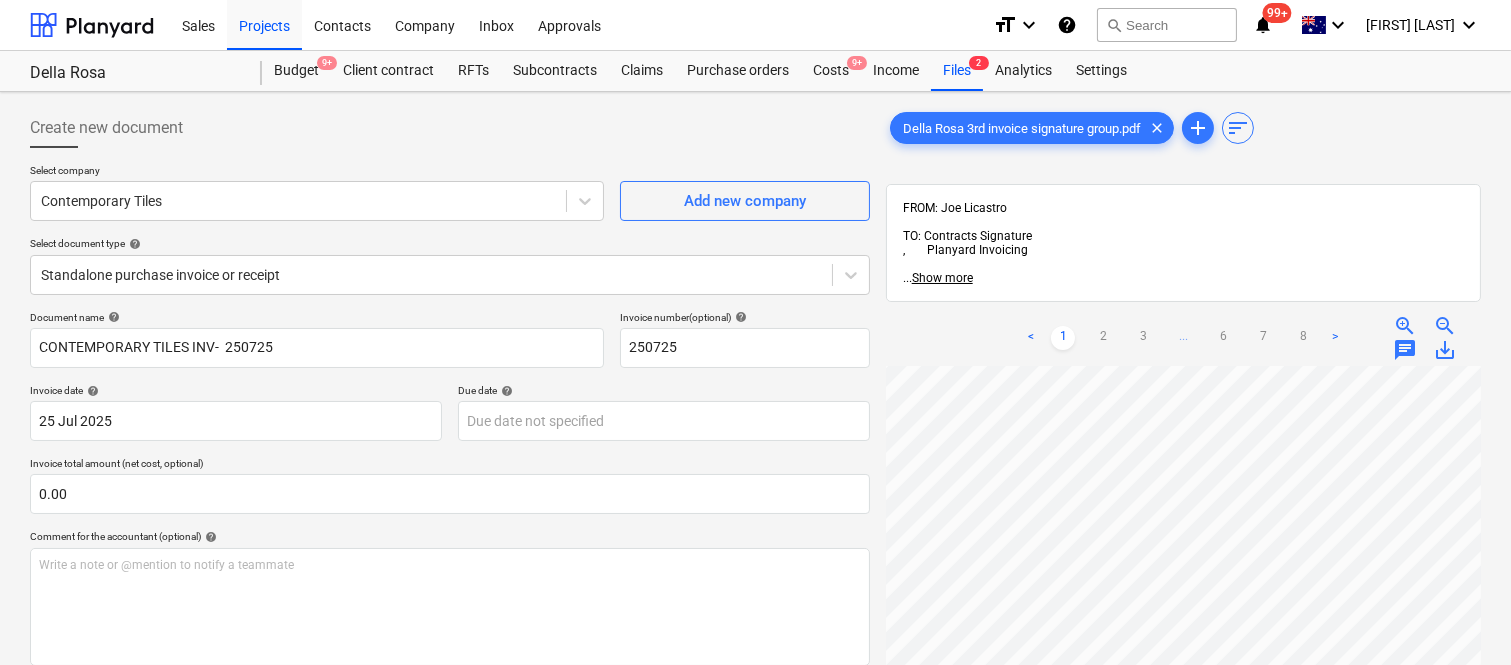 drag, startPoint x: 1507, startPoint y: 416, endPoint x: 1516, endPoint y: 468, distance: 52.773098 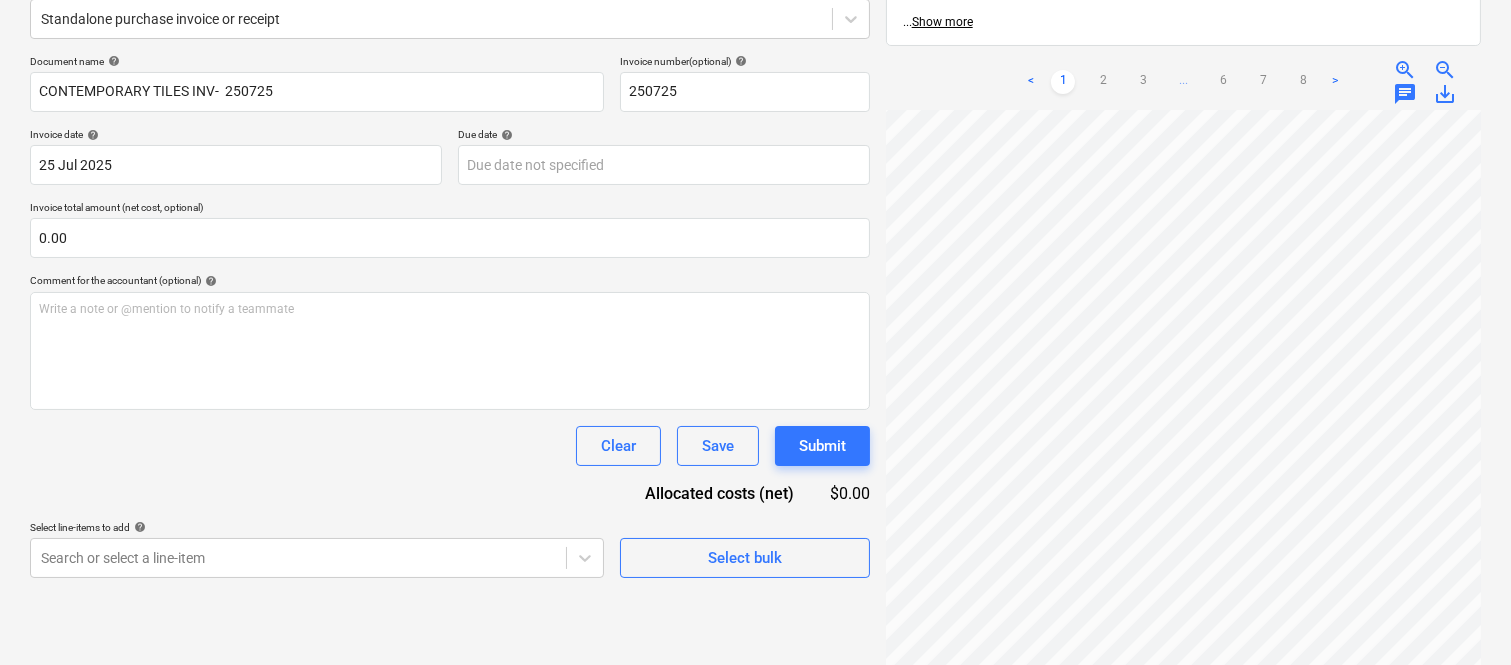 scroll, scrollTop: 285, scrollLeft: 0, axis: vertical 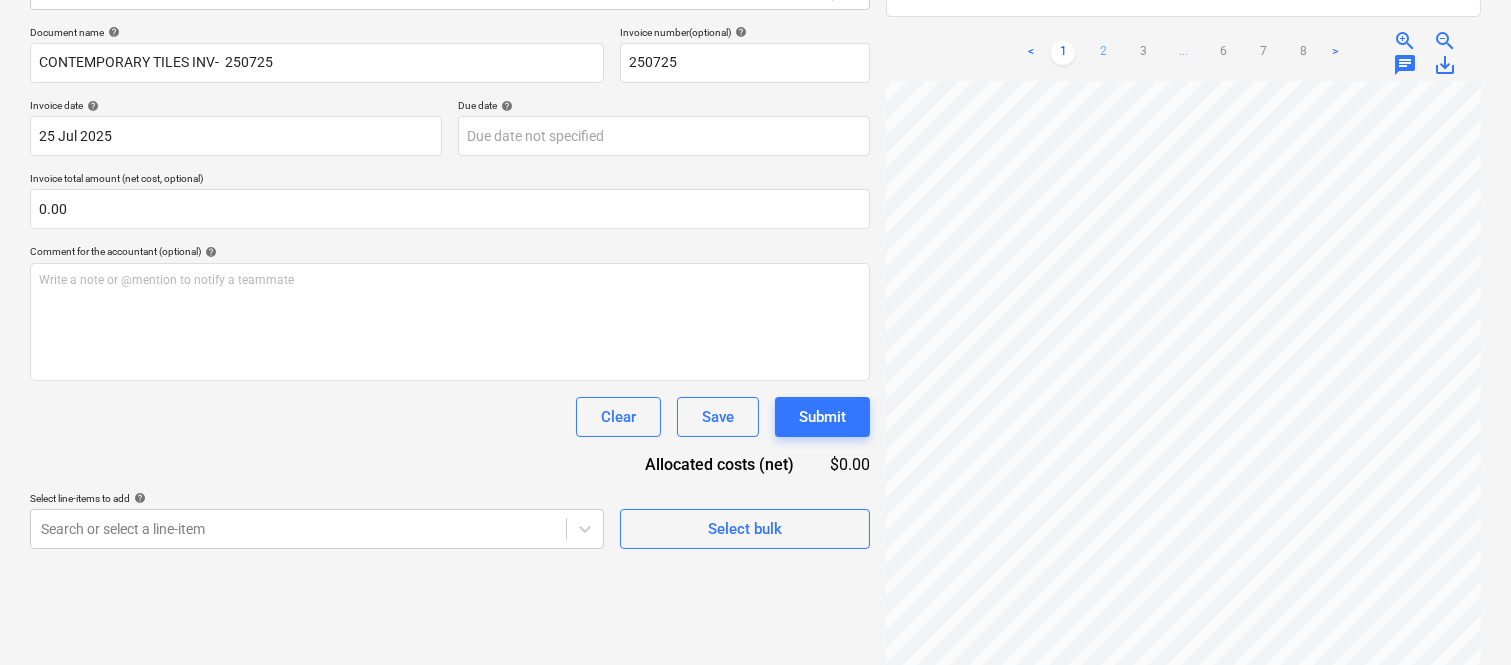 click on "2" at bounding box center (1103, 53) 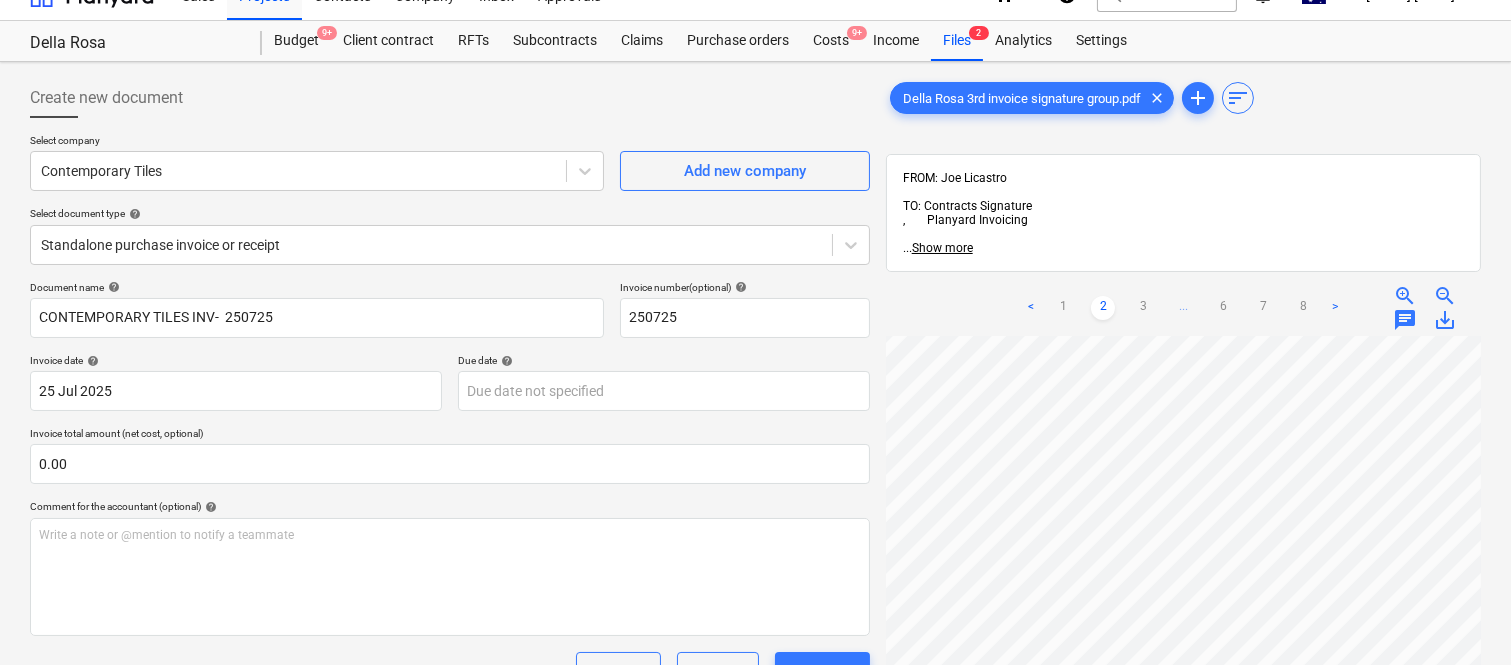 scroll, scrollTop: 0, scrollLeft: 0, axis: both 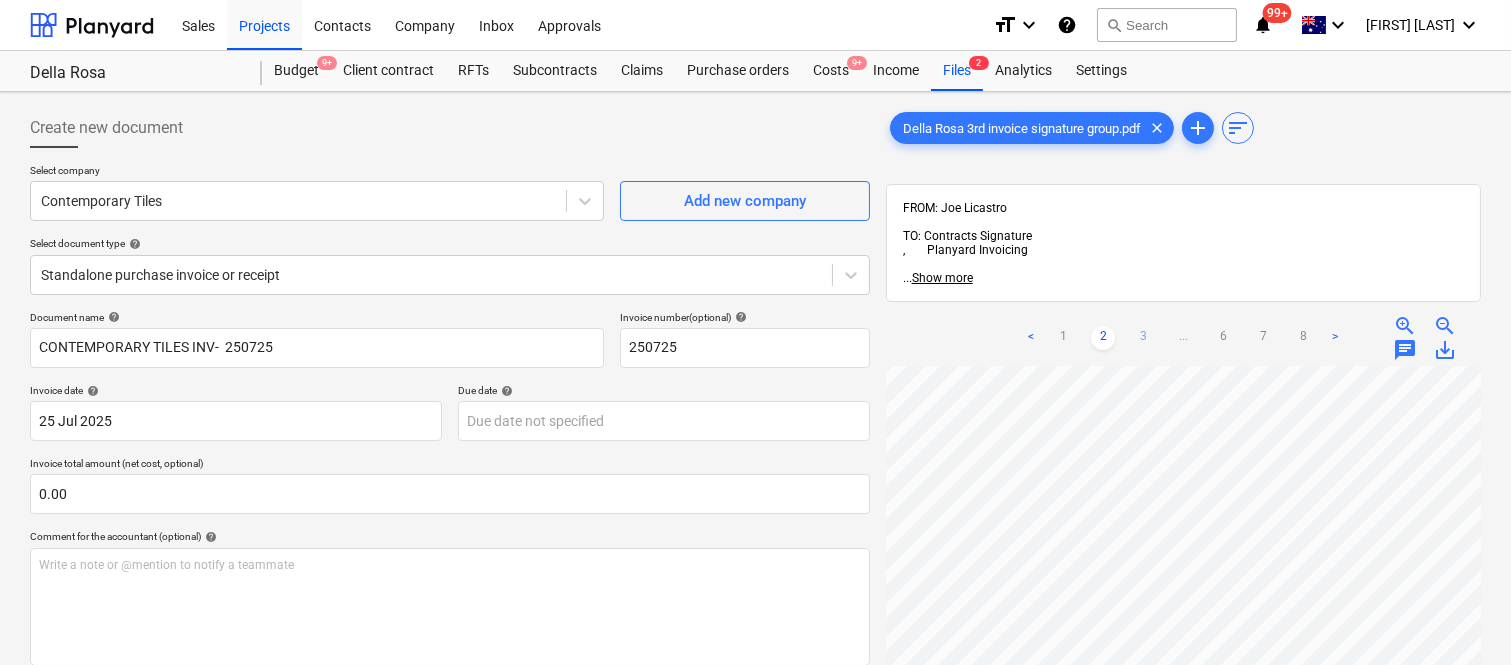 click on "3" at bounding box center [1143, 338] 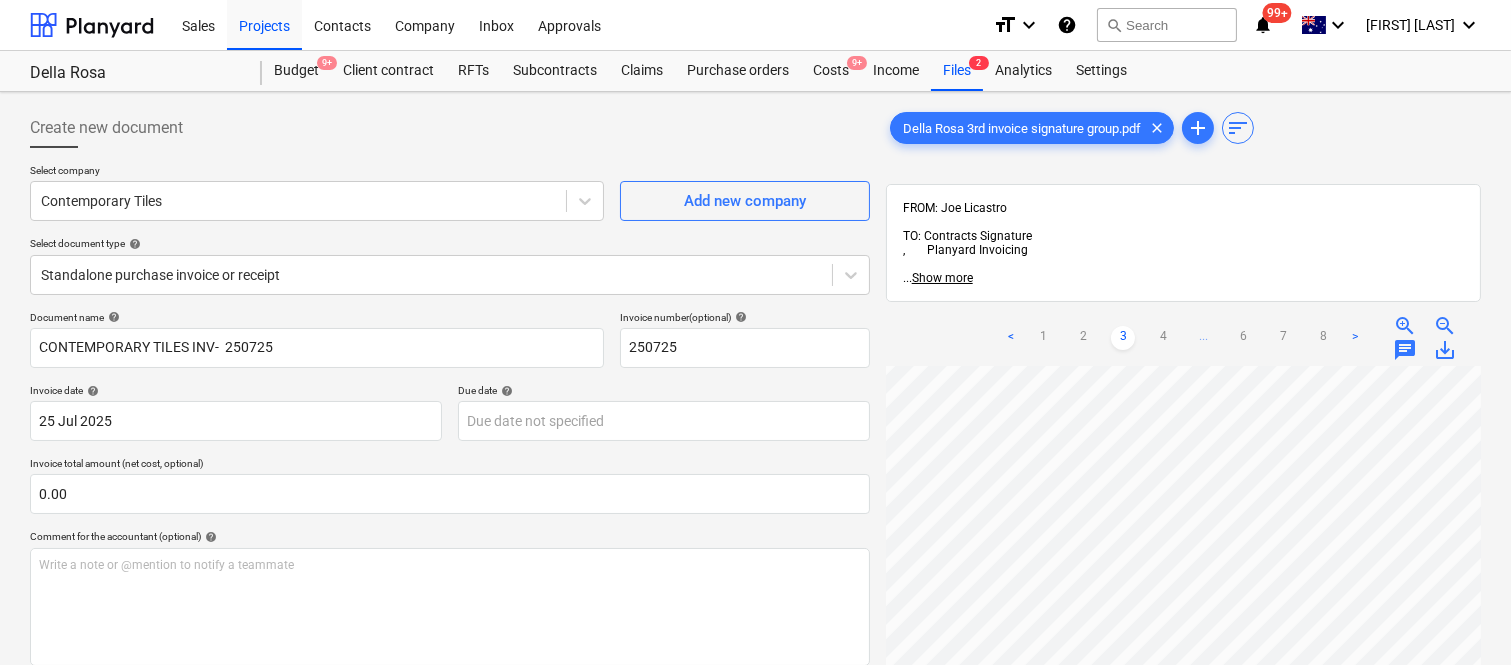 click on "< 1 2 3 4 ... 6 7 8 > zoom_in zoom_out chat 0 save_alt" at bounding box center (1183, 642) 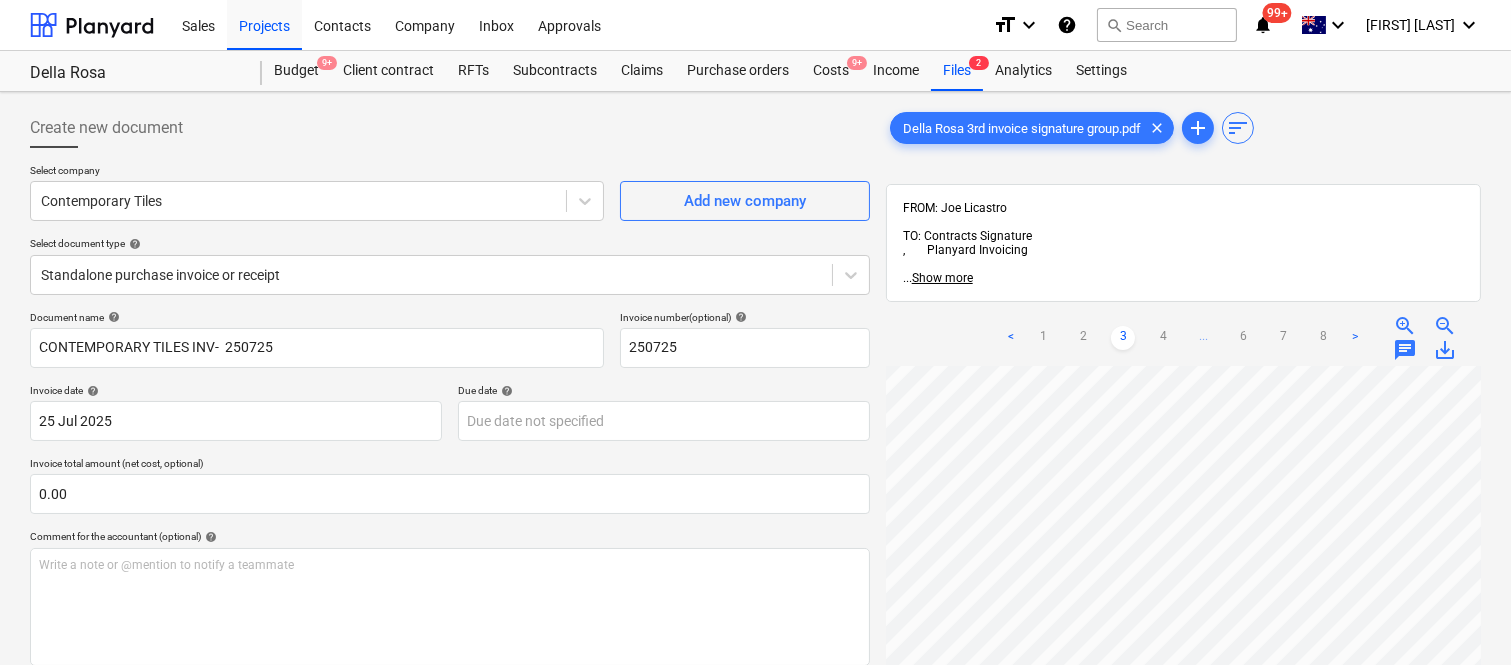 click on "Della Rosa 3rd...pdf clear add sort FROM: [FIRST] [LAST] TO: Contracts Signature , 	Planyard Invoicing ...  Show more ...  Show more < 1 2 3 4 ... 6 7 8 > zoom_in zoom_out chat 0 save_alt" at bounding box center (1183, 541) 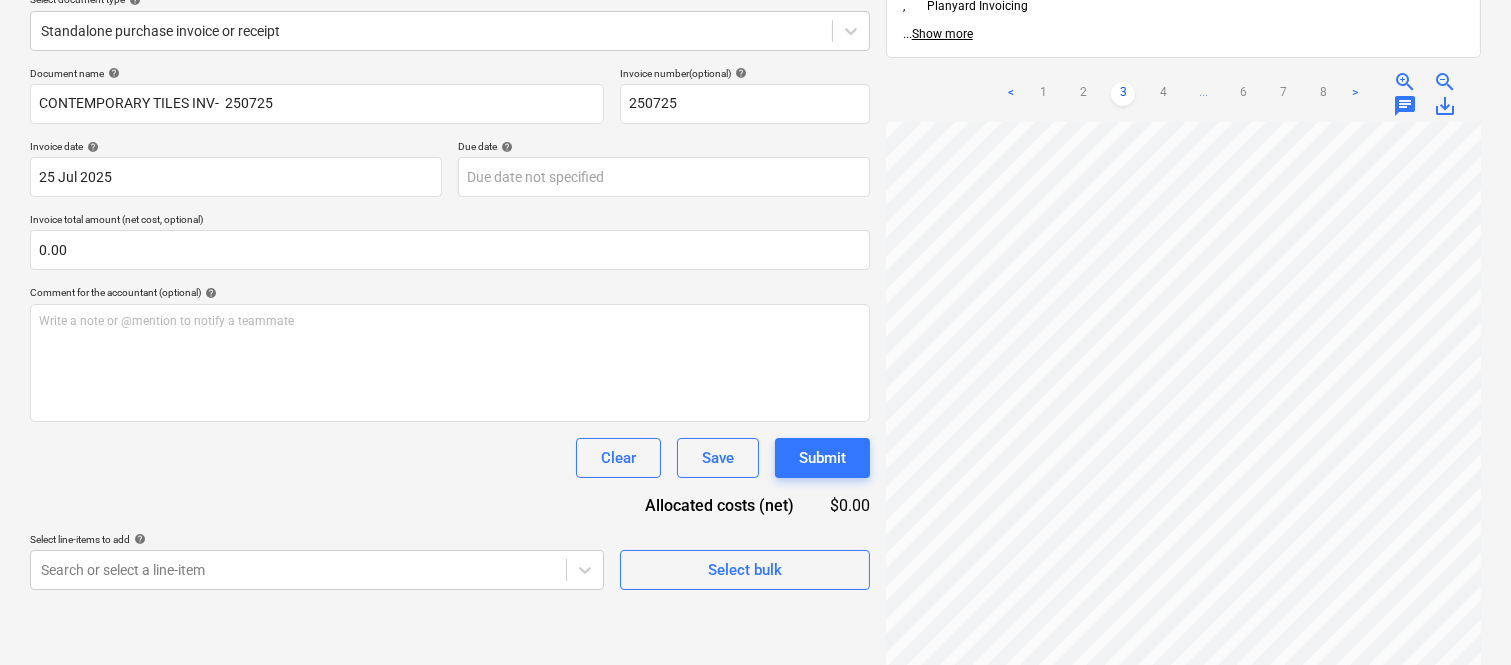 scroll, scrollTop: 285, scrollLeft: 0, axis: vertical 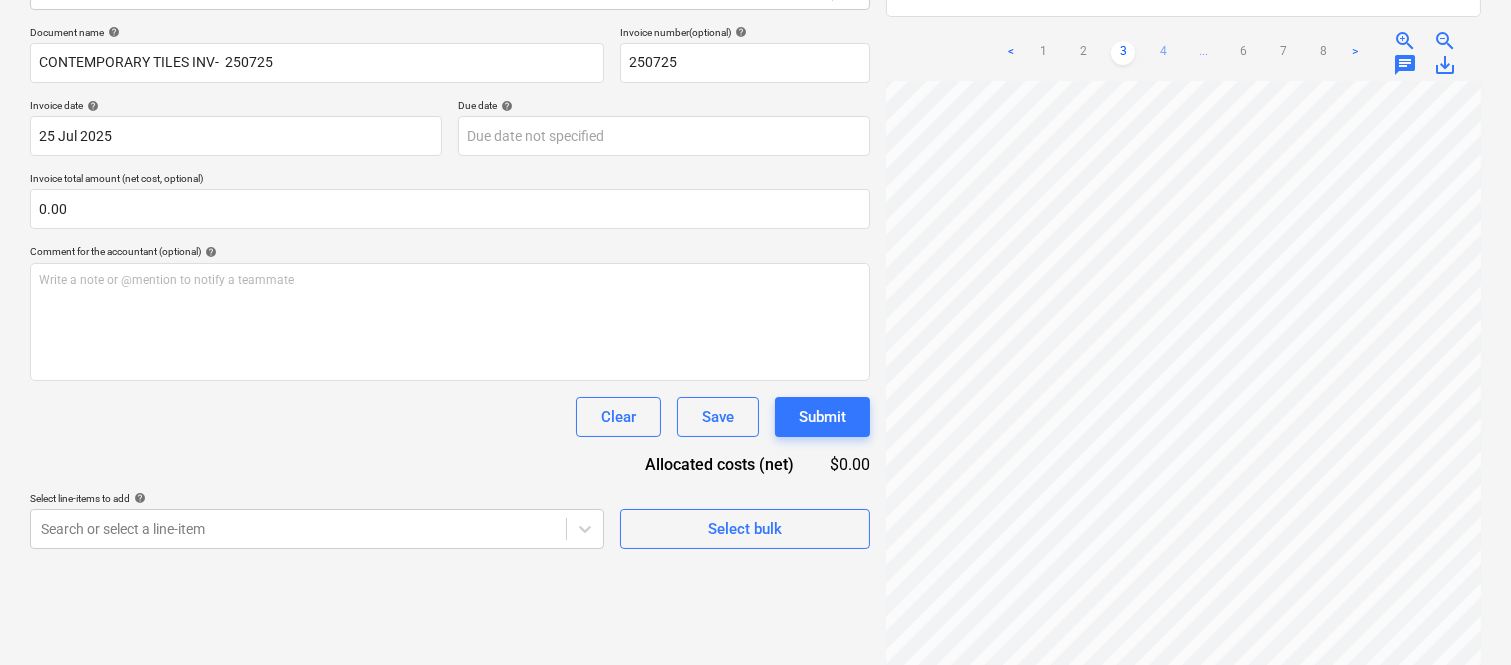 click on "4" at bounding box center [1163, 53] 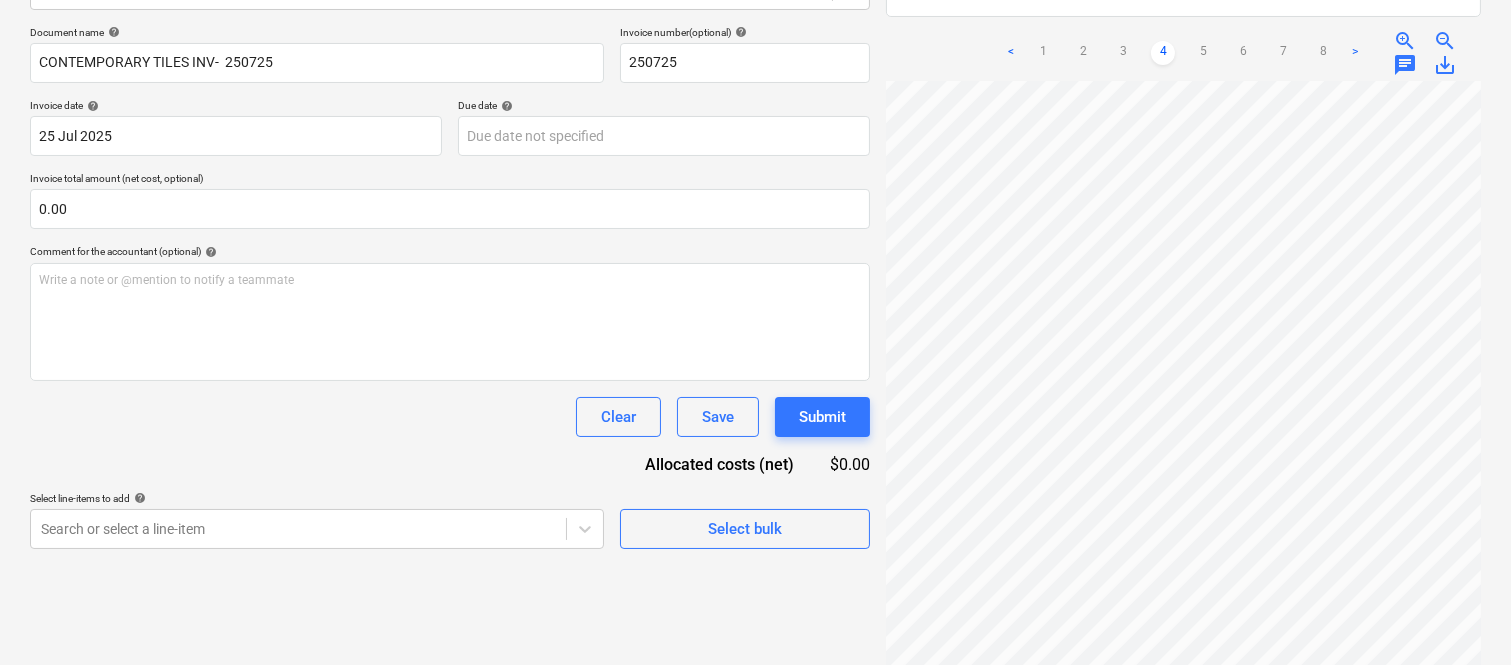 scroll, scrollTop: 0, scrollLeft: 218, axis: horizontal 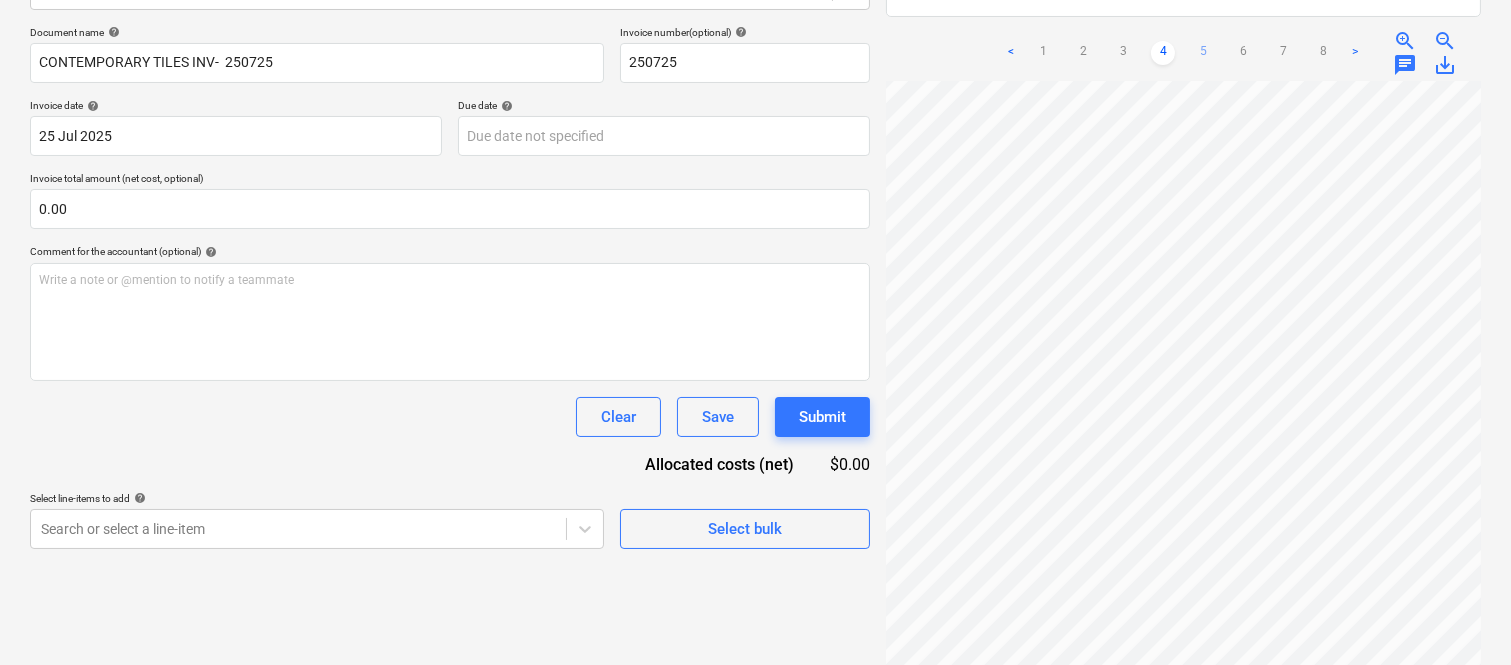 click on "5" at bounding box center [1203, 53] 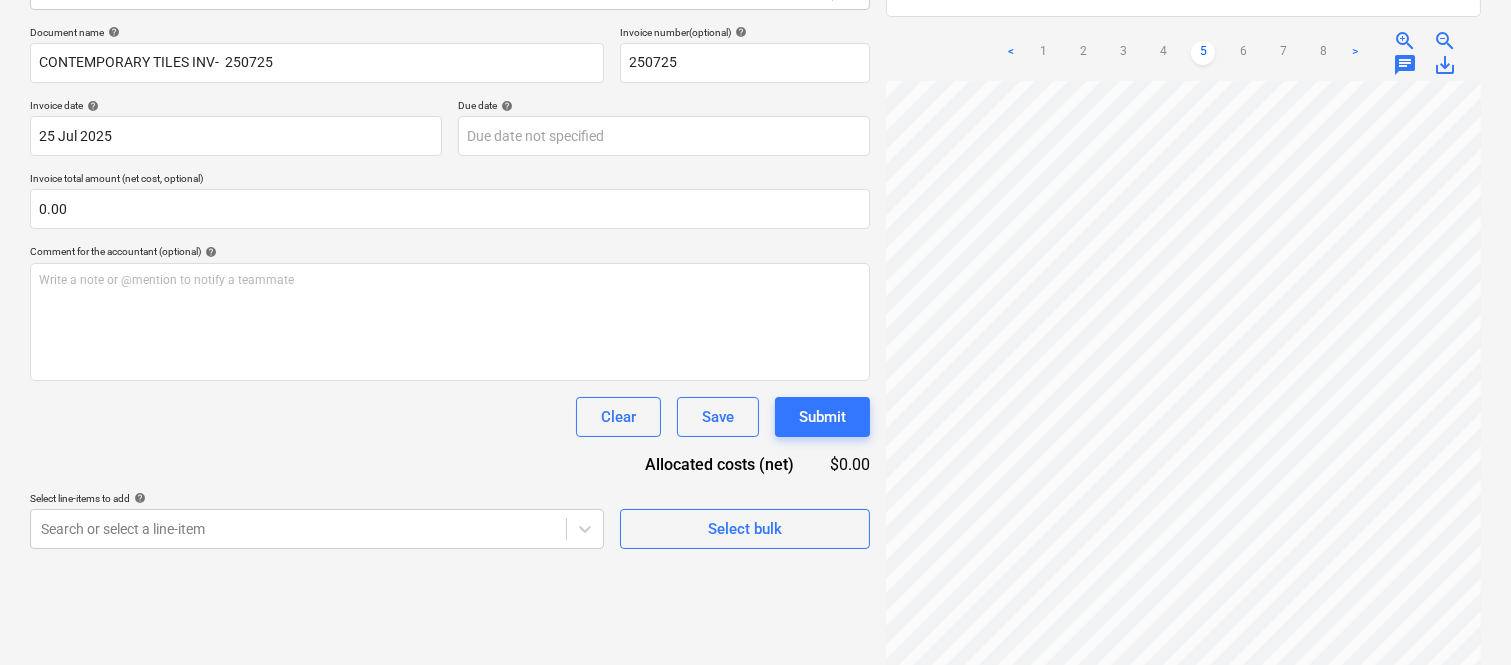 scroll, scrollTop: 0, scrollLeft: 218, axis: horizontal 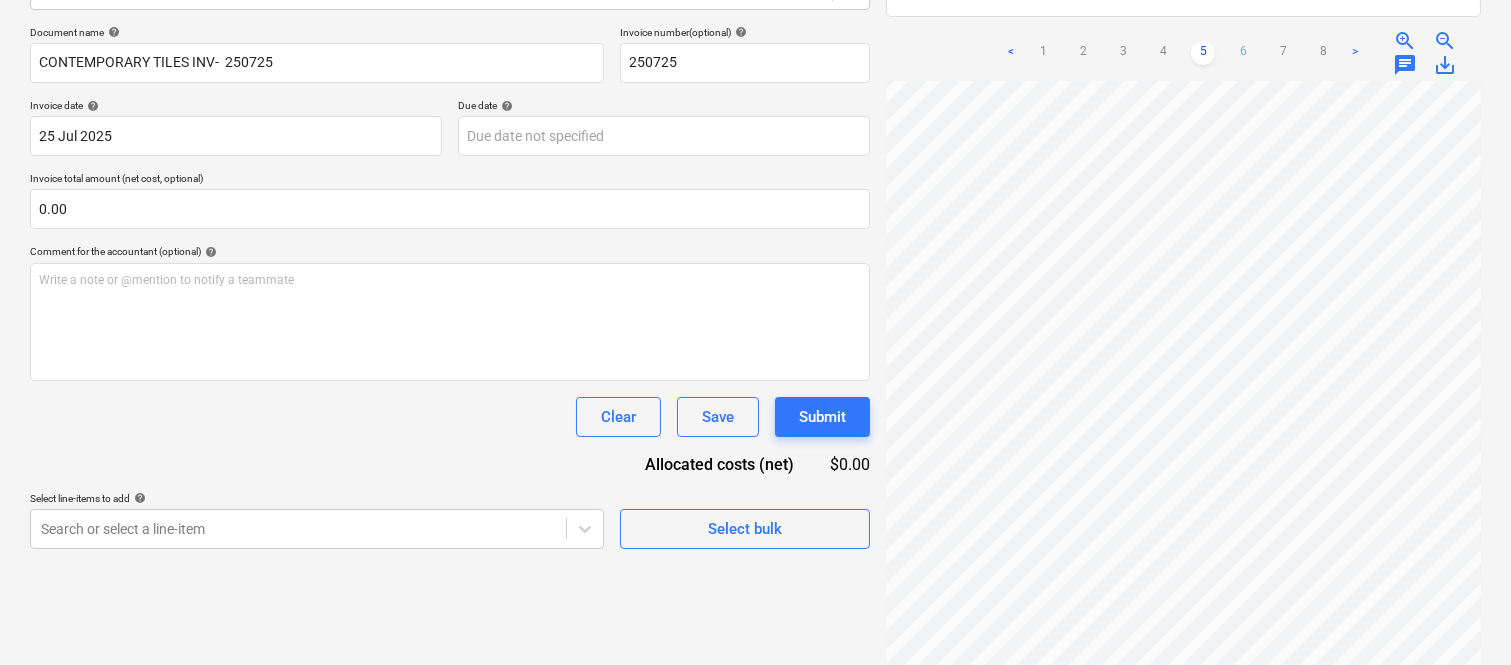 click on "6" at bounding box center (1243, 53) 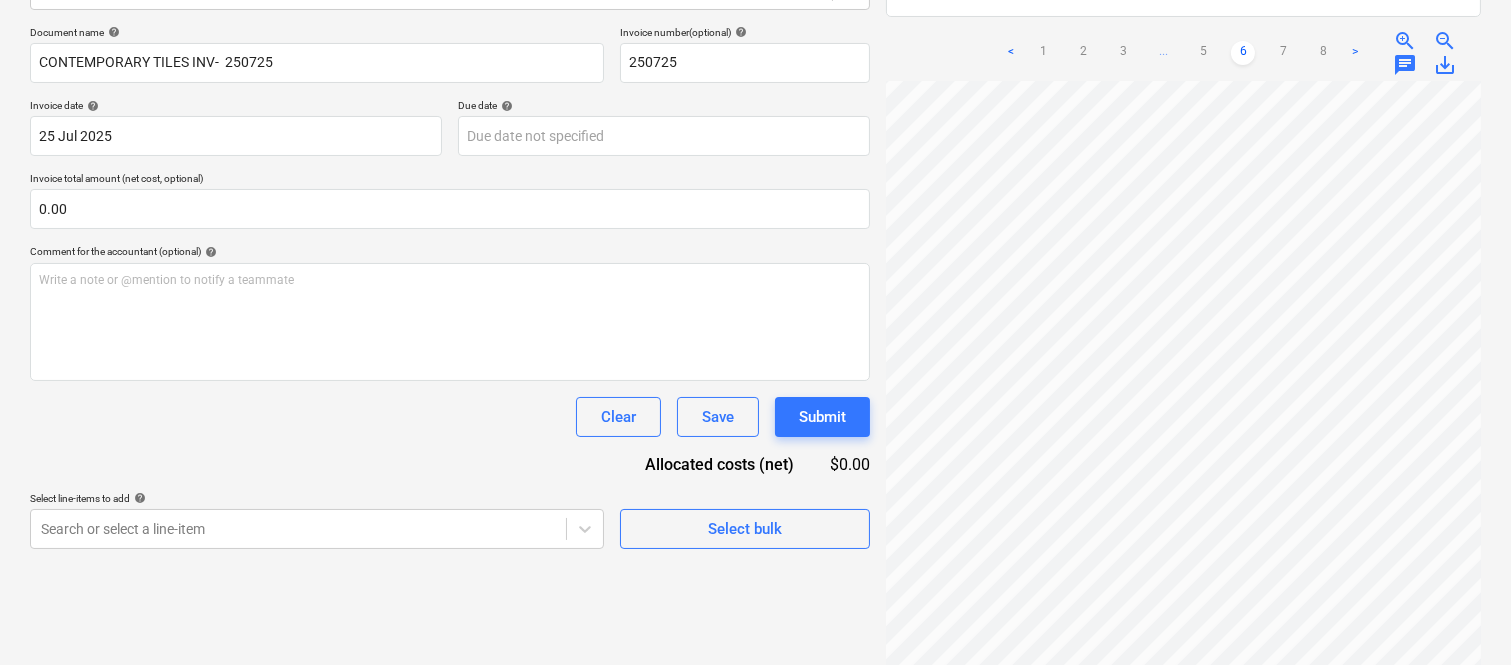 scroll, scrollTop: 0, scrollLeft: 218, axis: horizontal 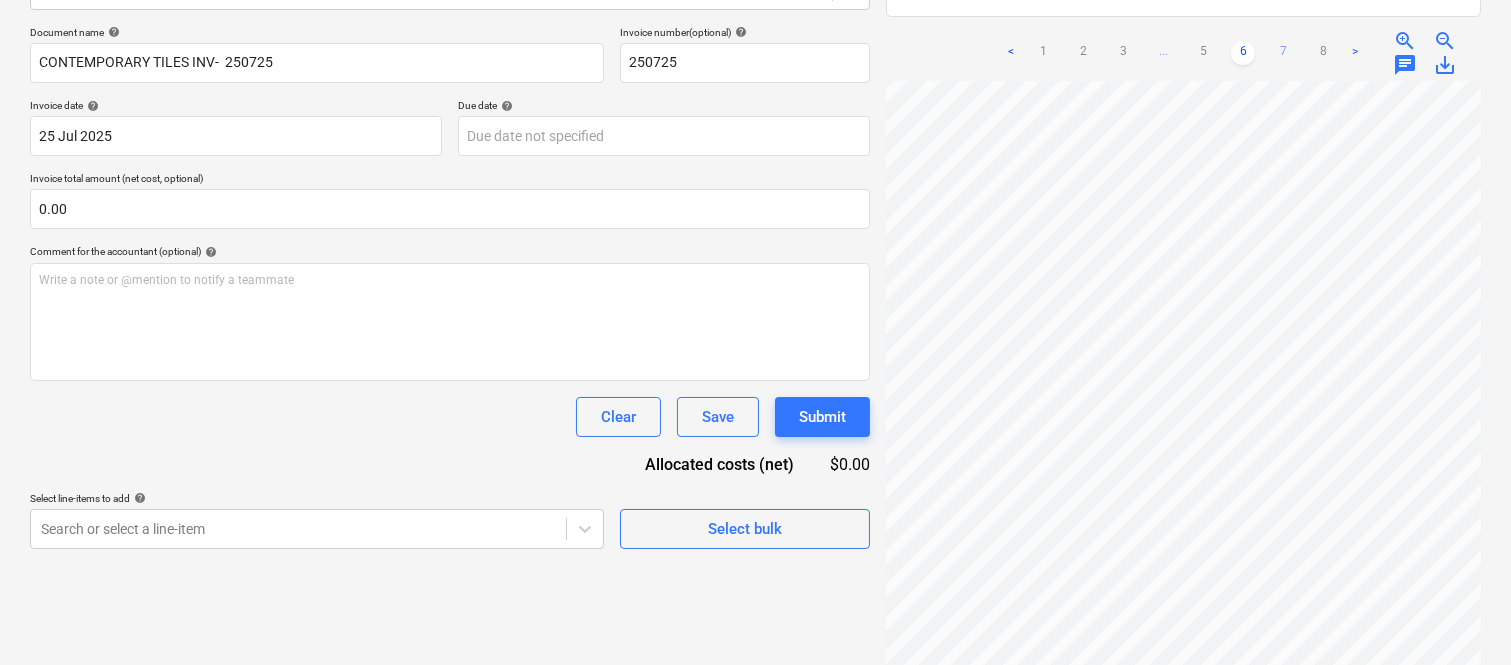 click on "7" at bounding box center [1283, 53] 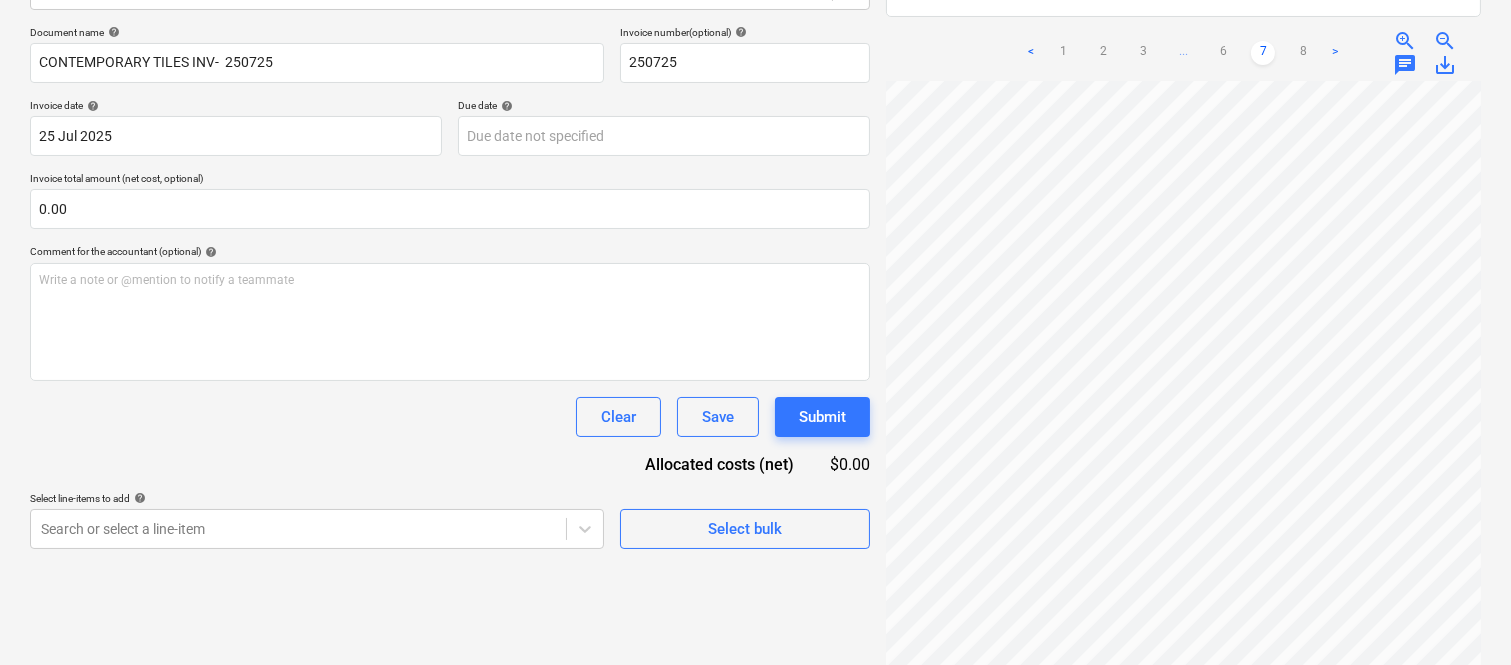 scroll, scrollTop: 0, scrollLeft: 218, axis: horizontal 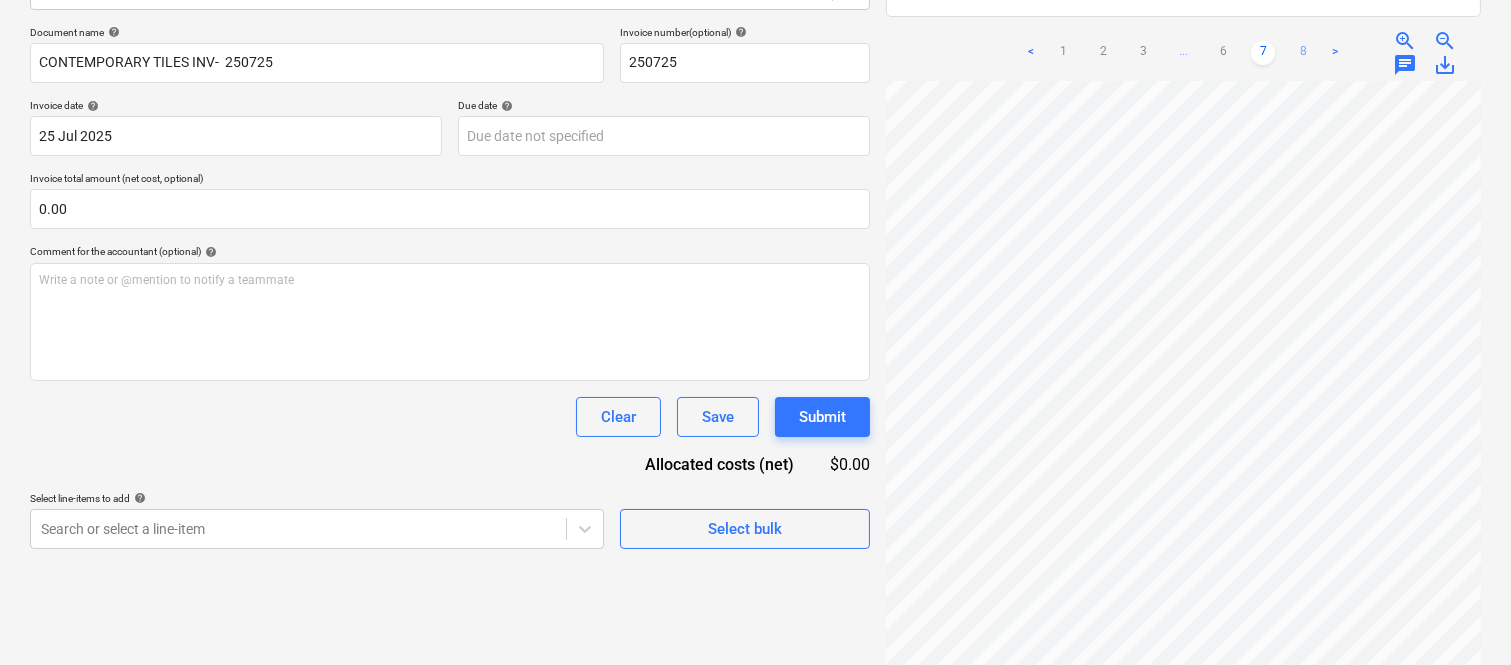 click on "8" at bounding box center [1303, 53] 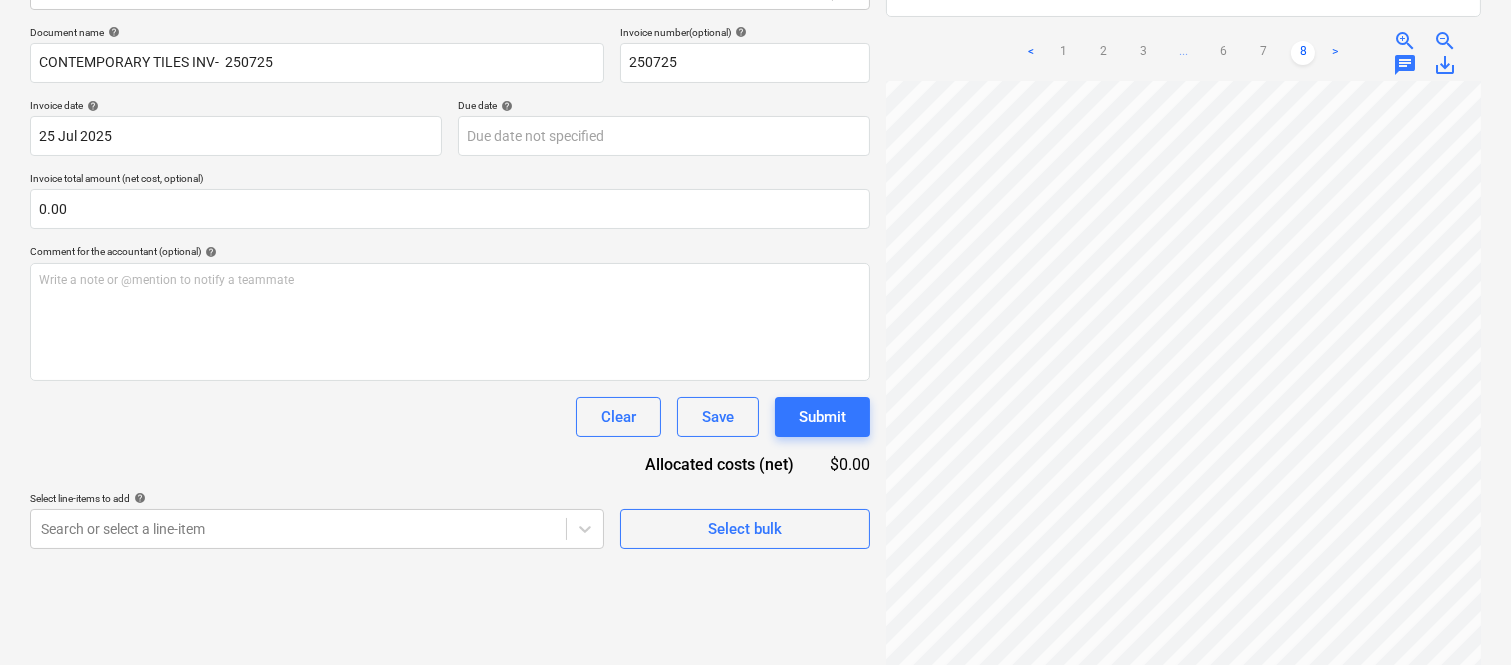 scroll, scrollTop: 0, scrollLeft: 218, axis: horizontal 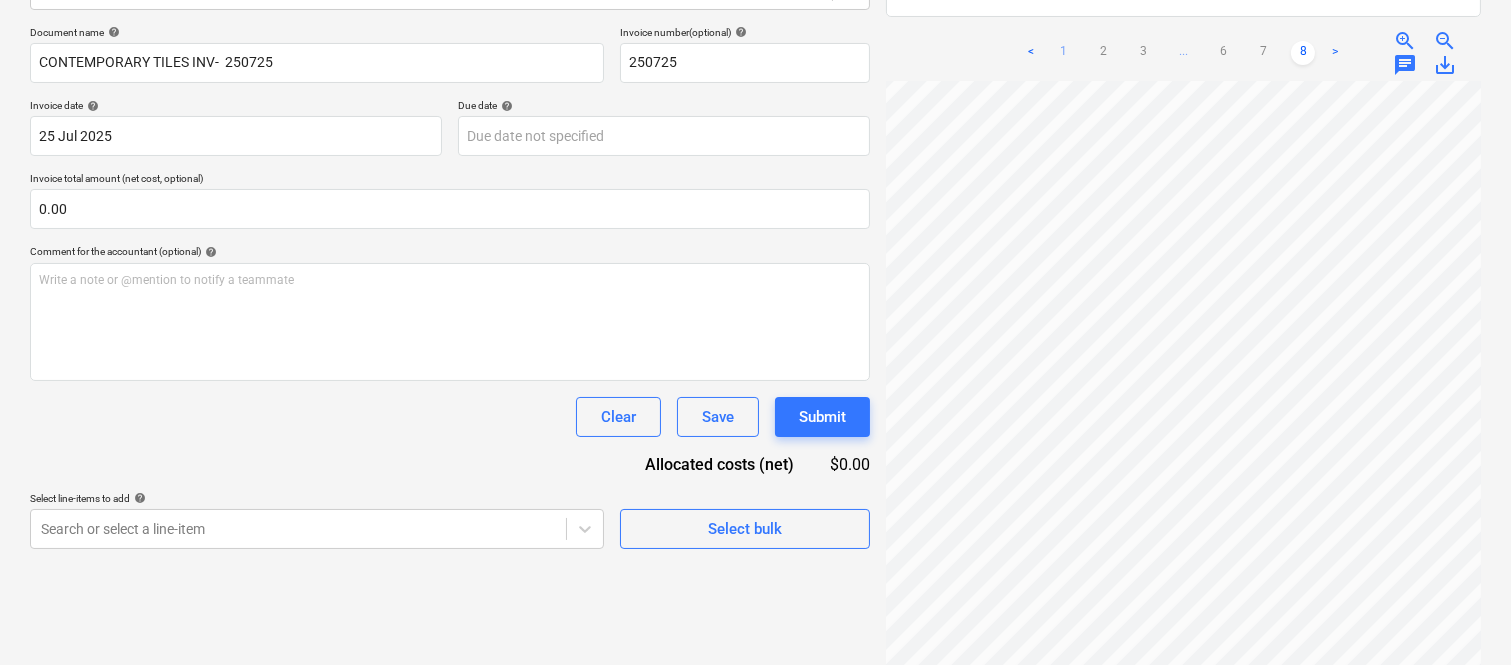 click on "1" at bounding box center (1063, 53) 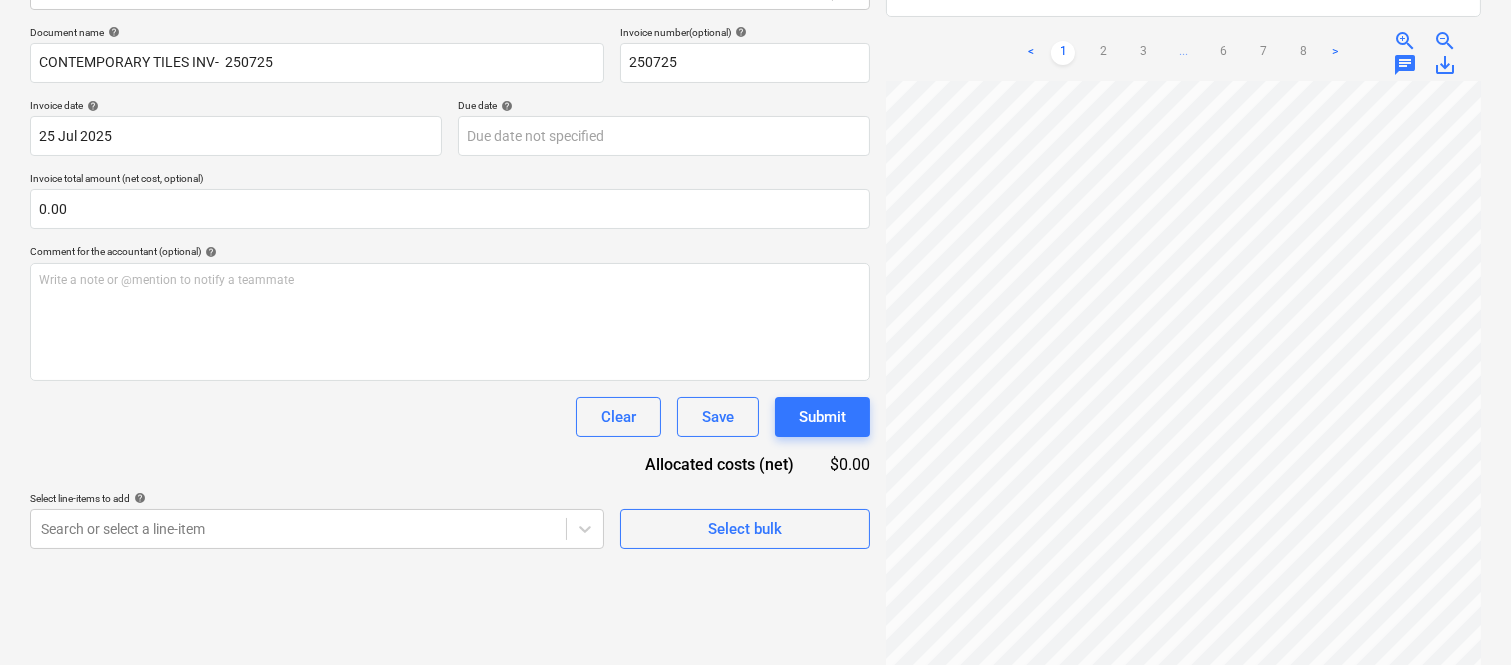 scroll, scrollTop: 0, scrollLeft: 21, axis: horizontal 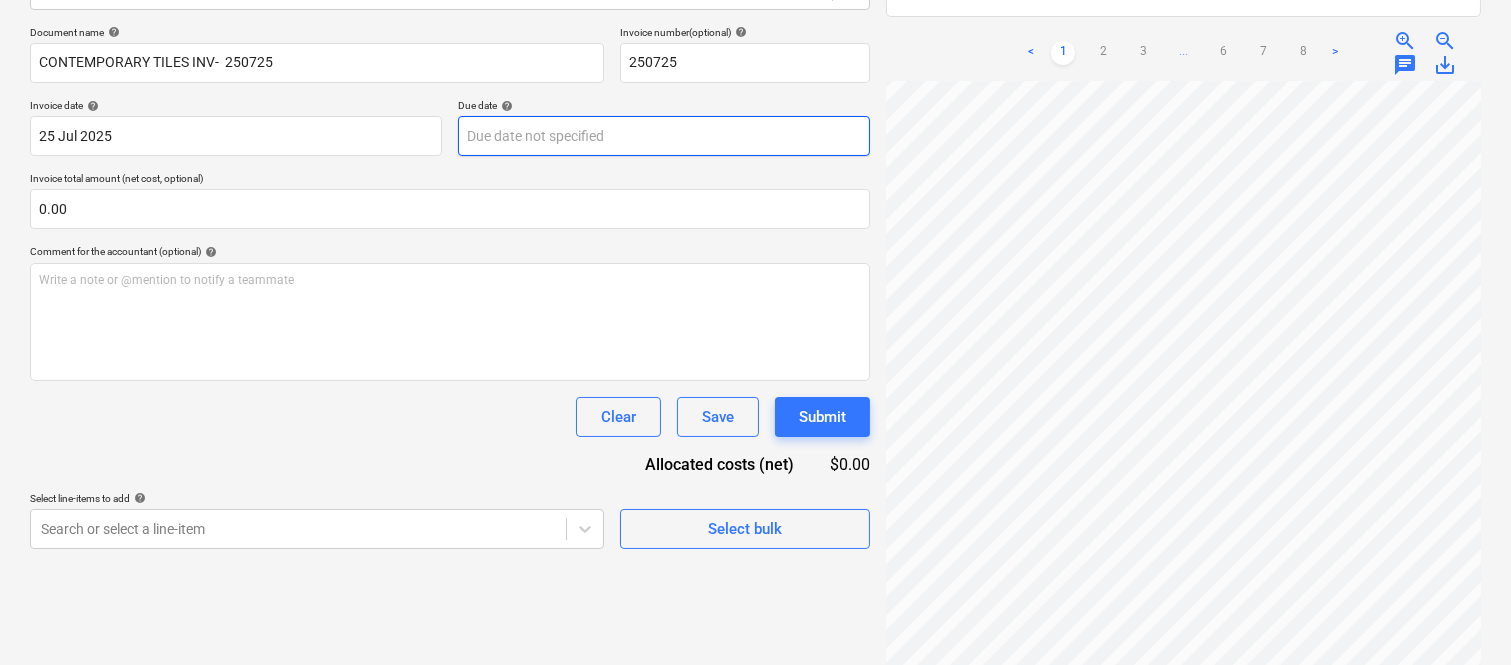 click on "Sales Projects Contacts Company Inbox Approvals format_size keyboard_arrow_down help search Search notifications 99+ keyboard_arrow_down [FIRST] [LAST] keyboard_arrow_down Della Rosa Budget 9+ Client contract RFTs Subcontracts Claims Purchase orders Costs 9+ Income Files 2 Analytics Settings Create new document Select company Contemporary Tiles   Add new company Select document type help Standalone purchase invoice or receipt Document name help CONTEMPORARY TILES INV-  250725 Invoice number  (optional) help 250725 Invoice date help 25 Jul 2025 25.07.2025 Press the down arrow key to interact with the calendar and
select a date. Press the question mark key to get the keyboard shortcuts for changing dates. Due date help Press the down arrow key to interact with the calendar and
select a date. Press the question mark key to get the keyboard shortcuts for changing dates. Invoice total amount (net cost, optional) 0.00 Comment for the accountant (optional) help Write a note or @mention to notify a teammate ﻿" at bounding box center [755, 47] 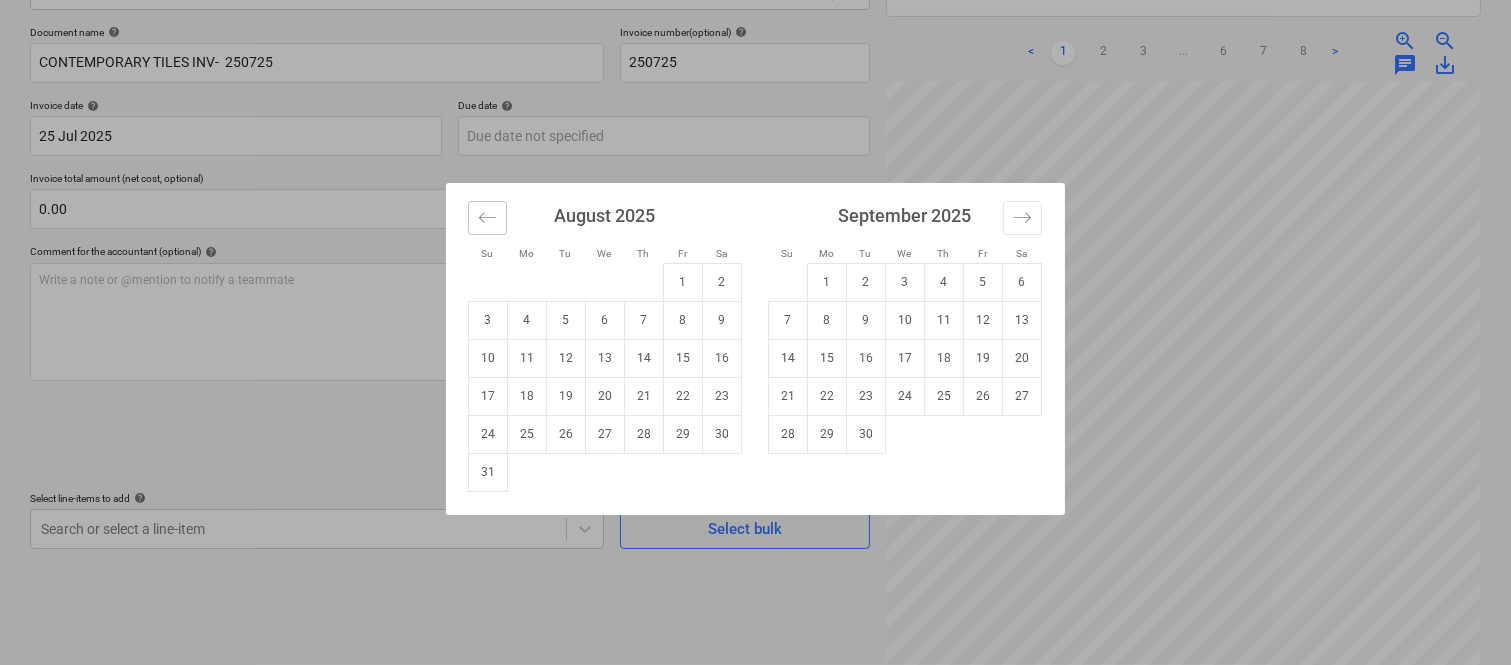 click 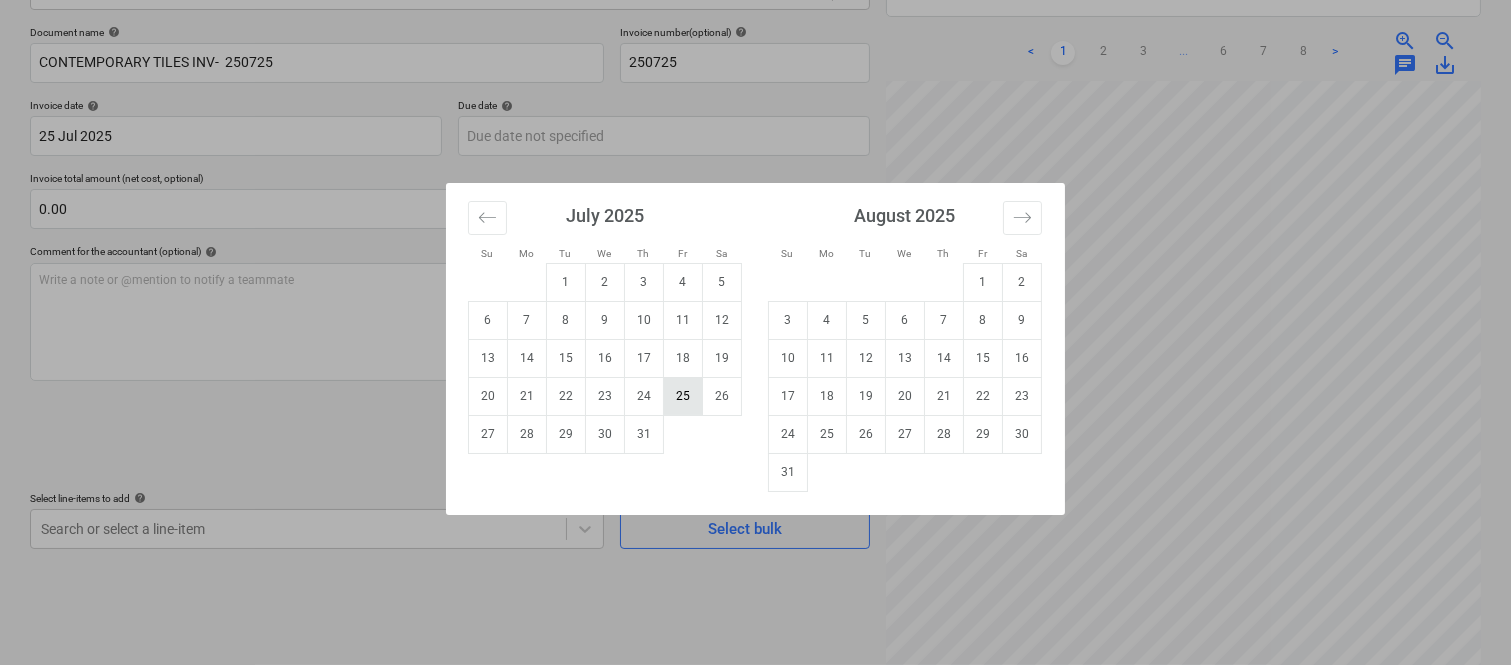 click on "25" at bounding box center (683, 396) 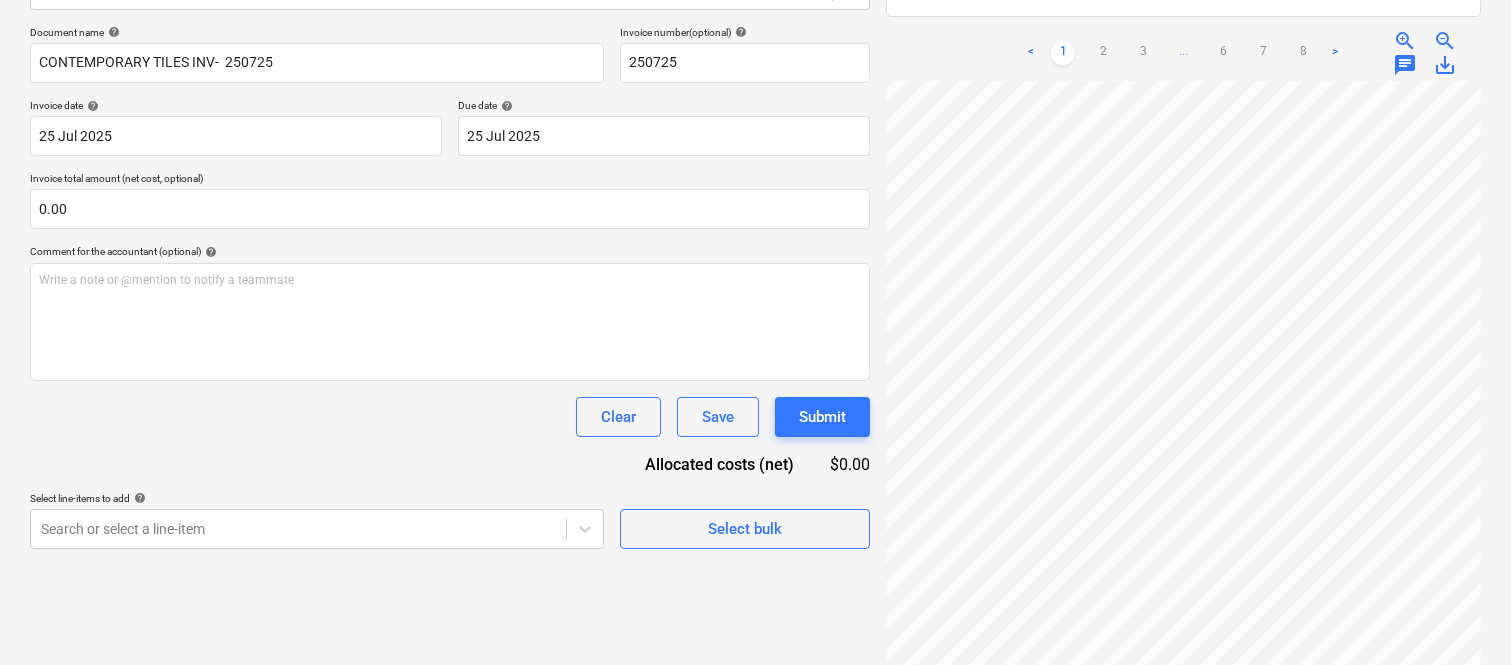 scroll, scrollTop: 0, scrollLeft: 21, axis: horizontal 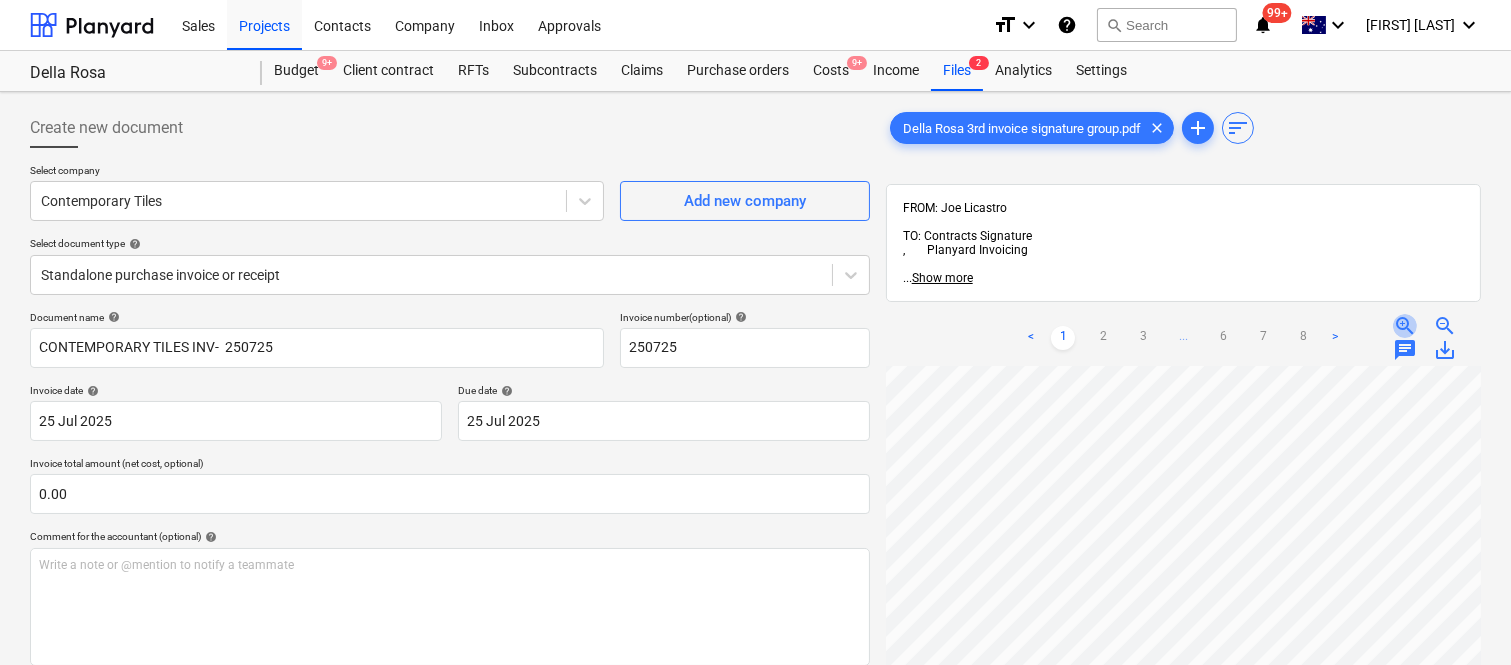 click on "zoom_in" at bounding box center (1405, 326) 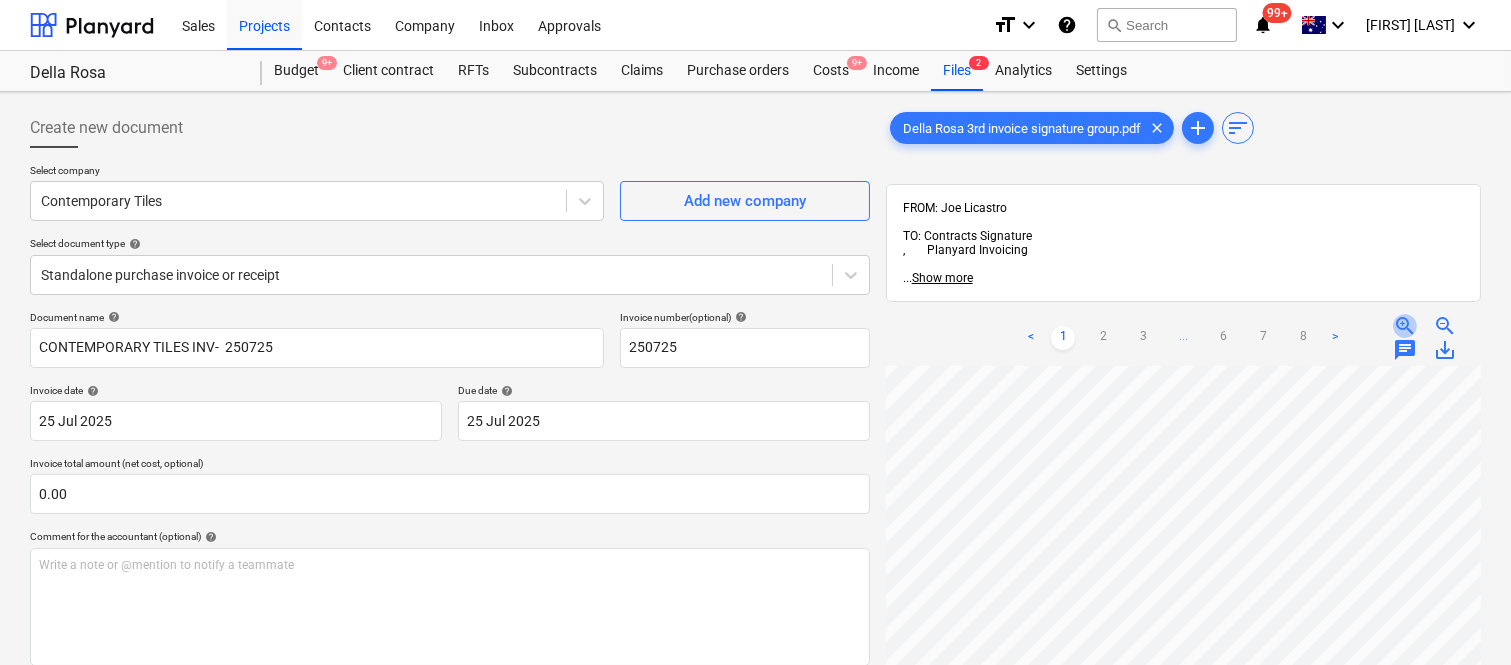 click on "zoom_in" at bounding box center [1405, 326] 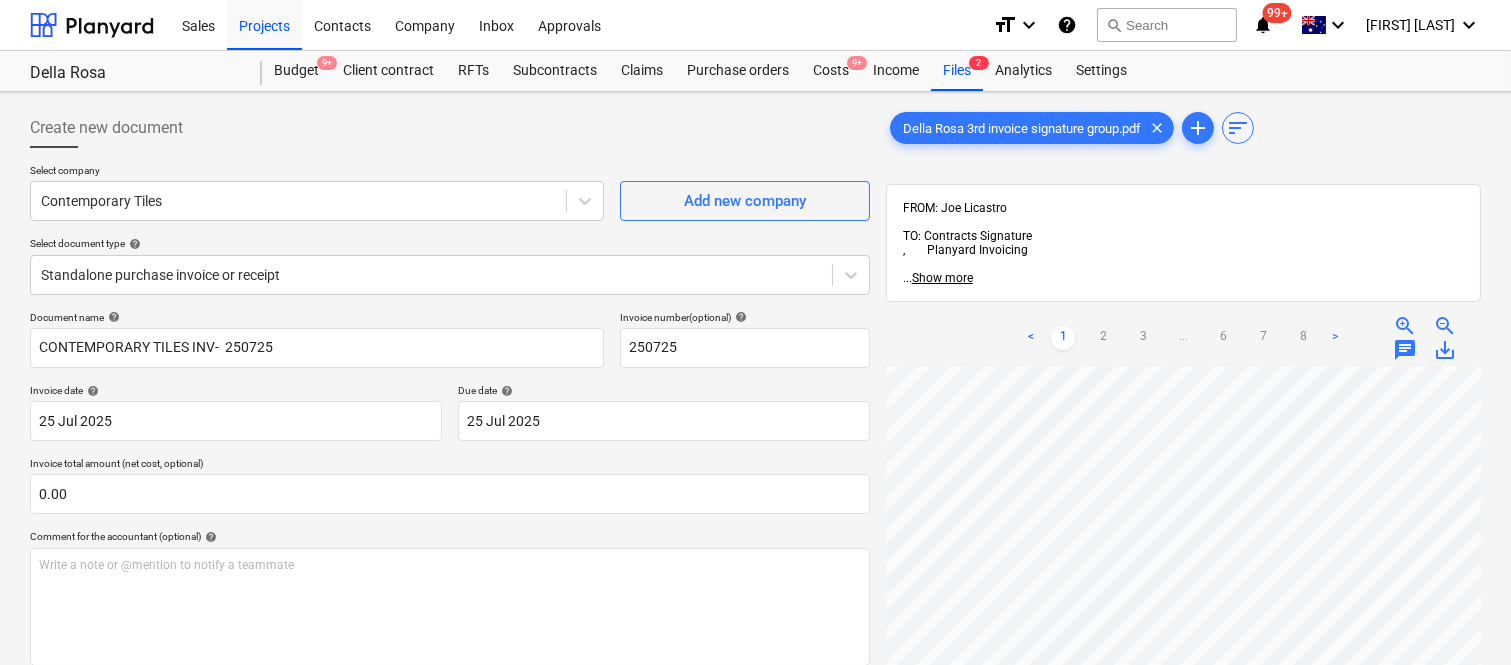 scroll, scrollTop: 693, scrollLeft: 325, axis: both 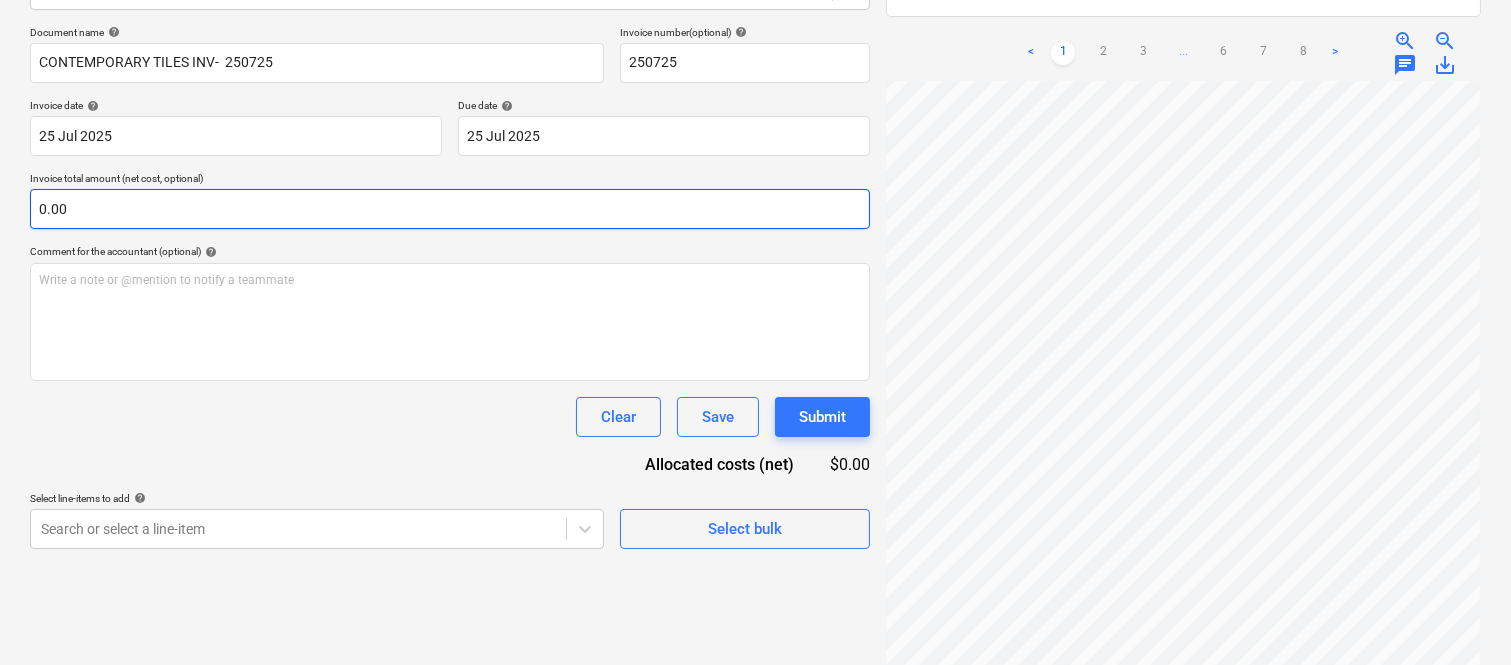 click on "0.00" at bounding box center [450, 209] 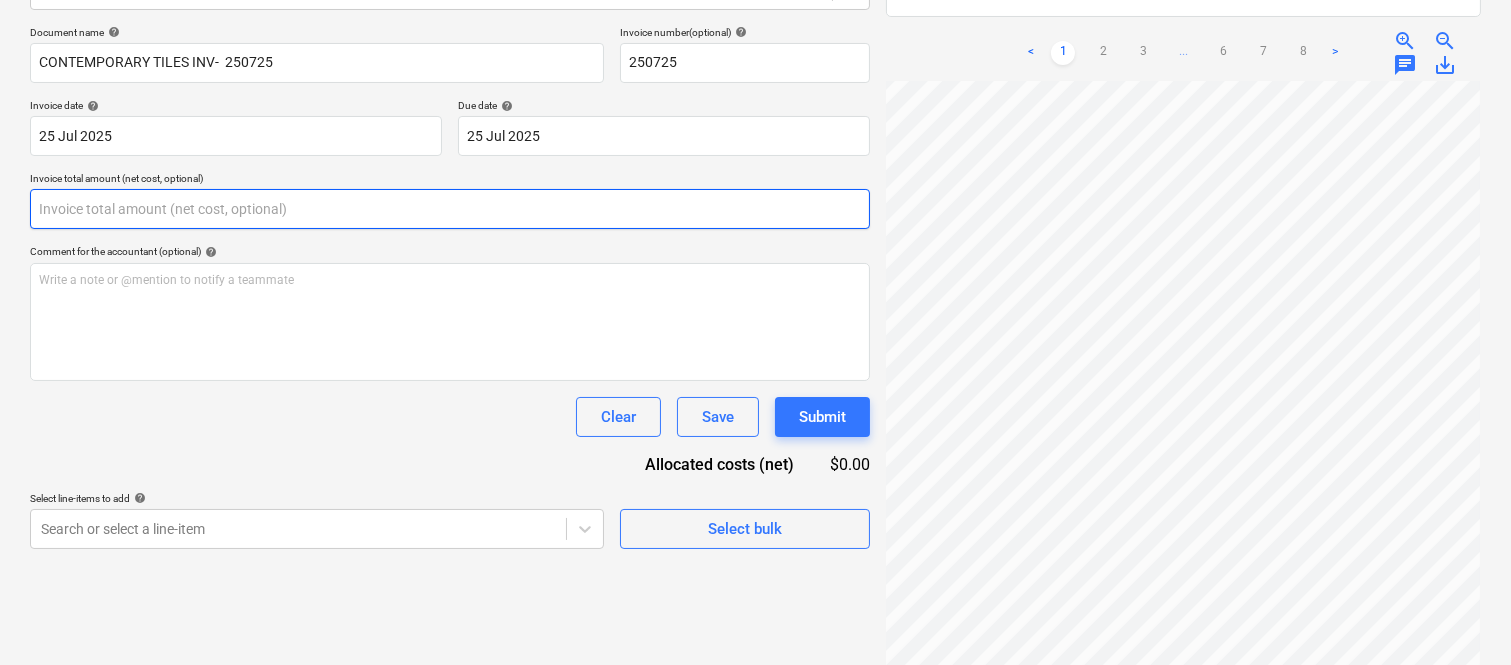 paste on "62,744.9" 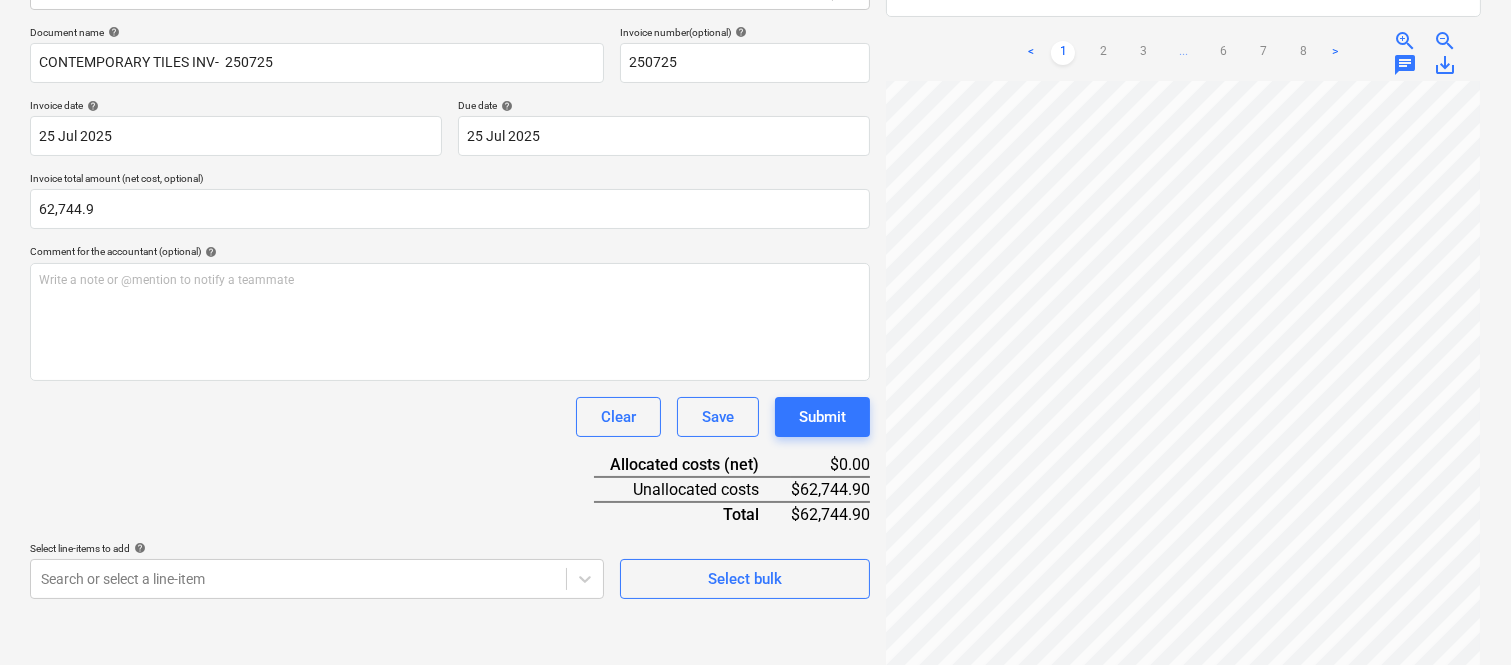 type on "62,744.90" 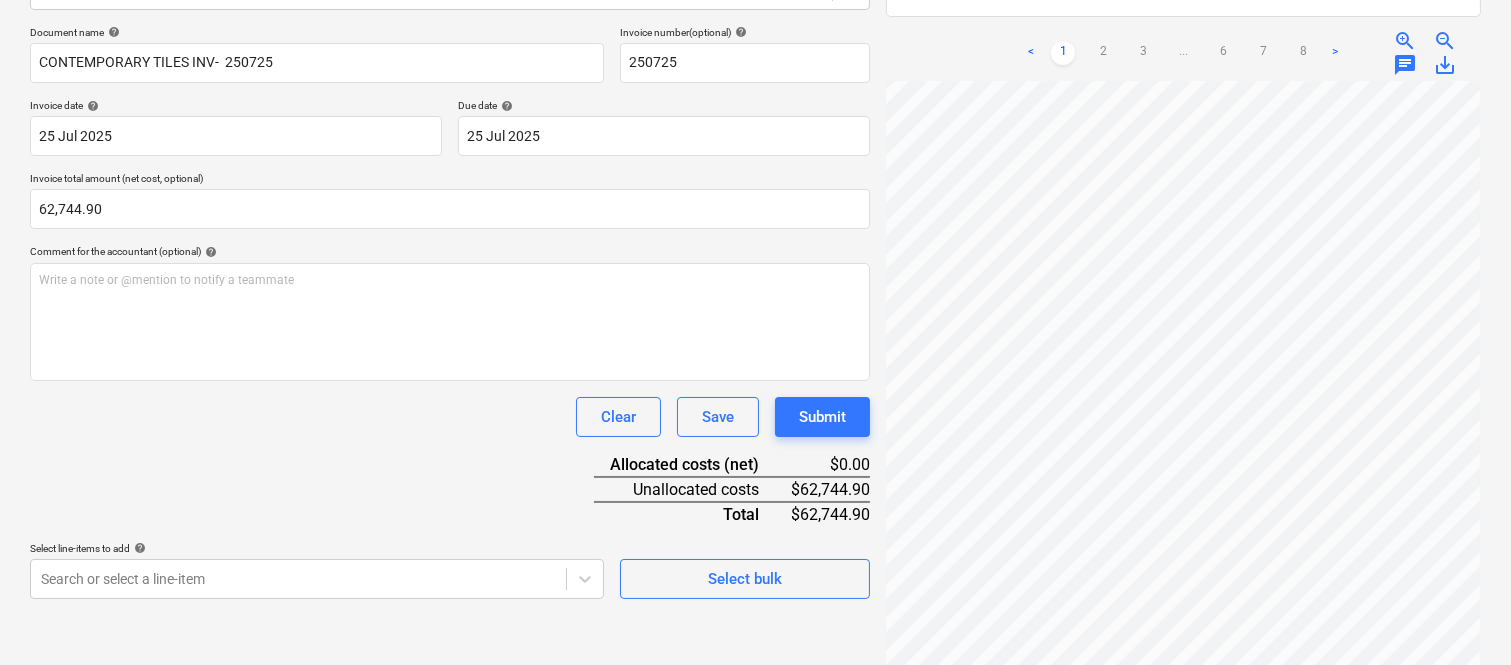 click on "Clear Save Submit" at bounding box center [450, 417] 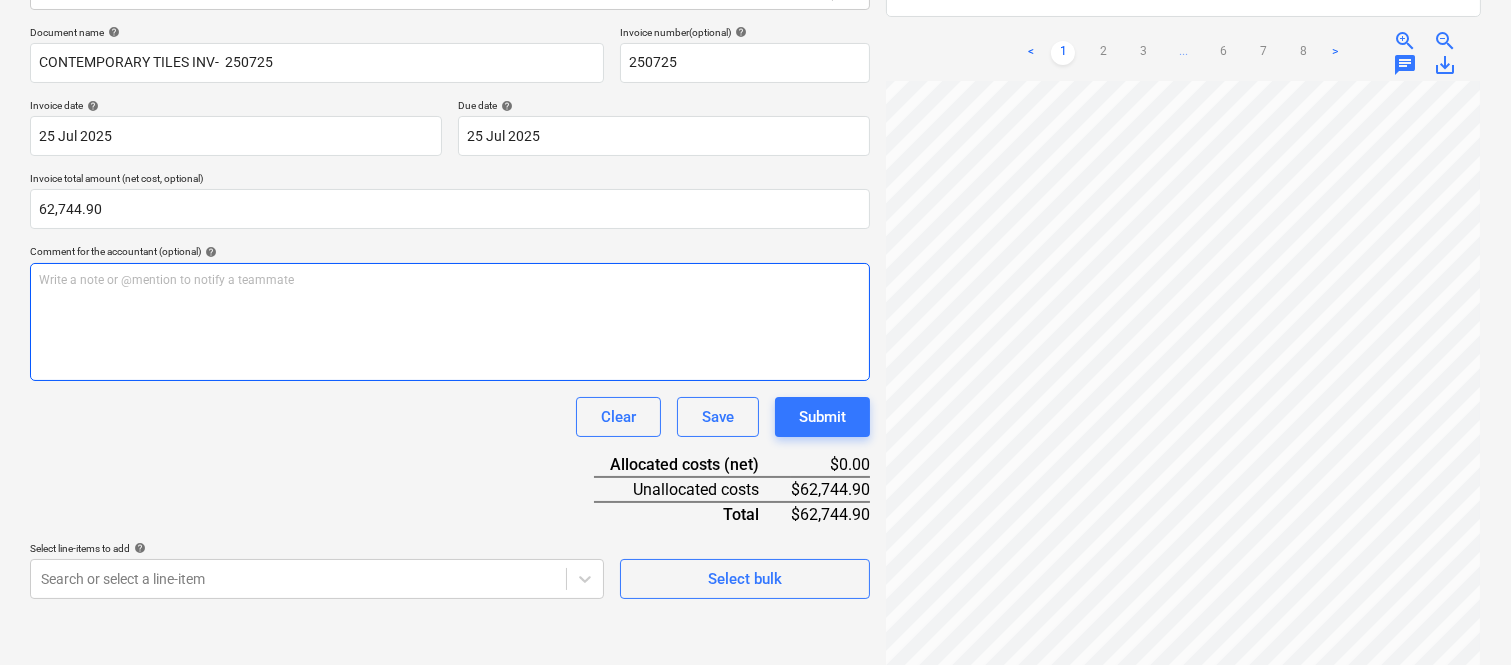 click on "Write a note or @mention to notify a teammate ﻿" at bounding box center [450, 322] 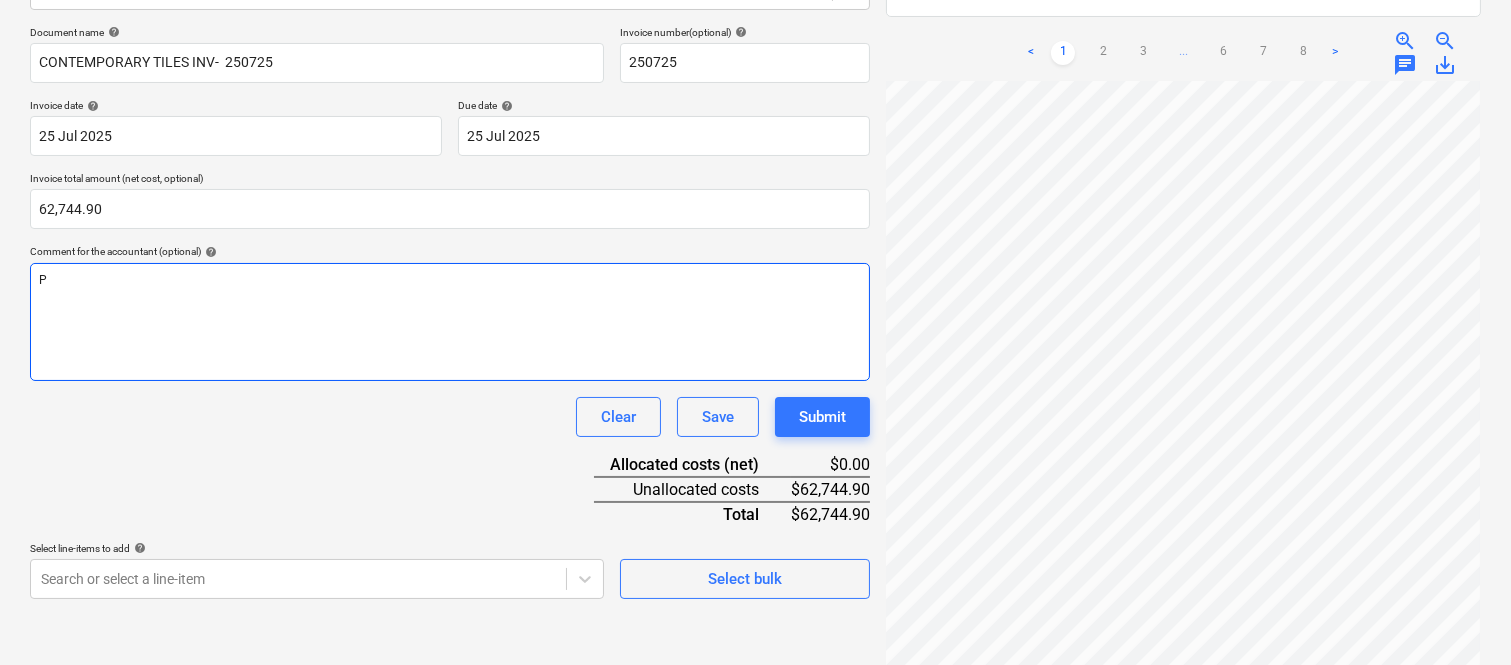 type 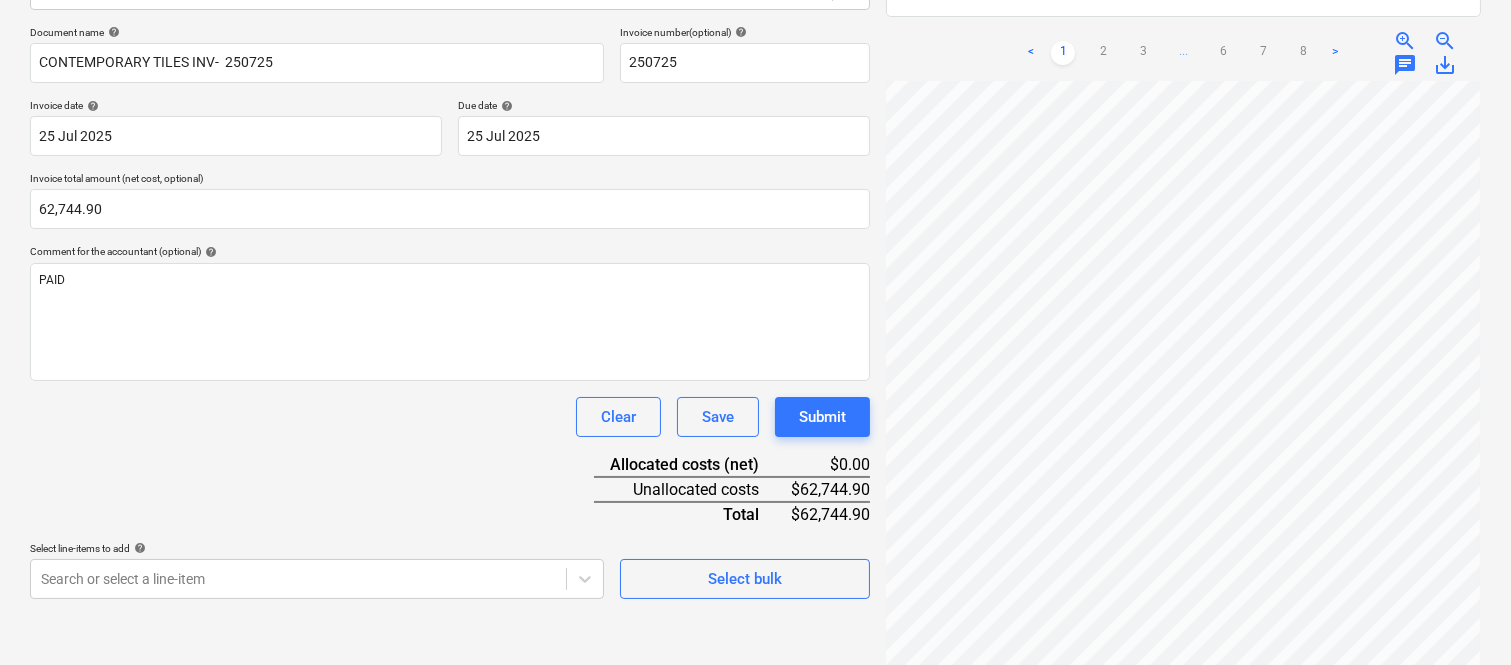 click on "Clear Save Submit" at bounding box center [450, 417] 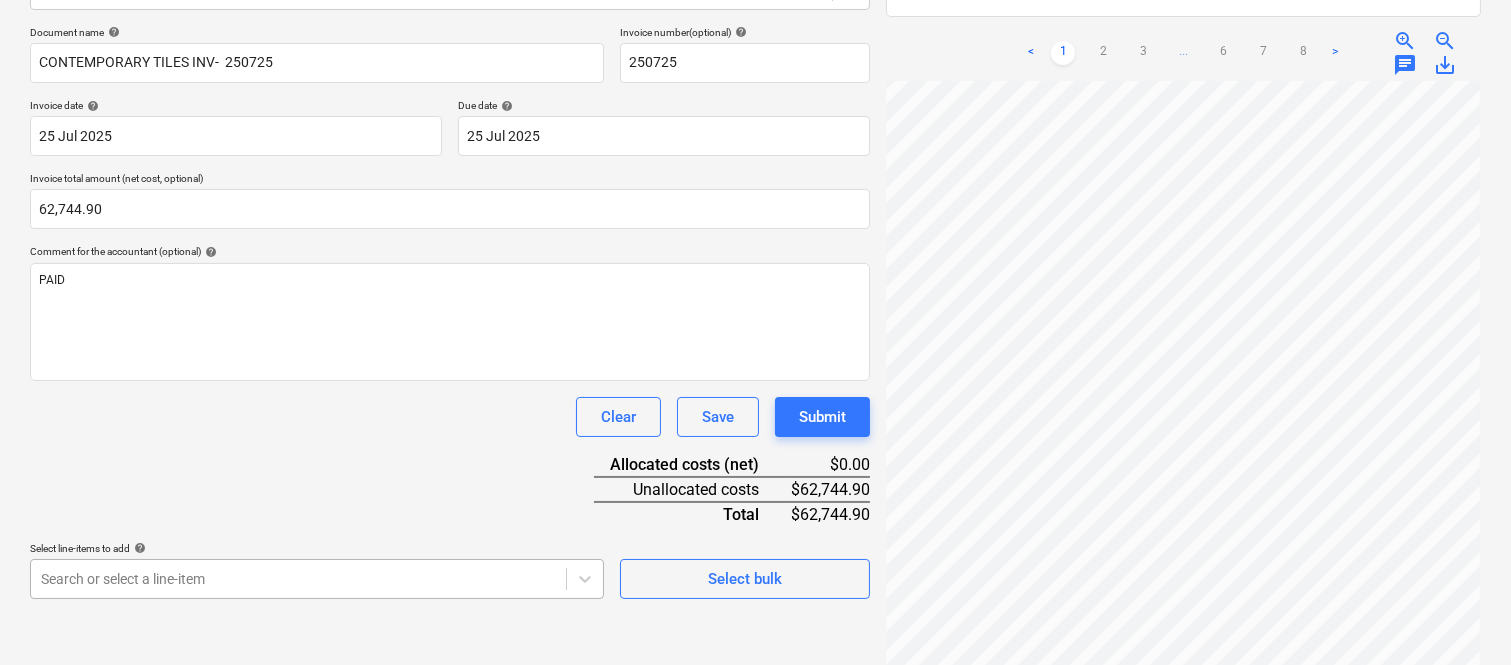 click on "Sales Projects Contacts Company Inbox Approvals format_size keyboard_arrow_down help search Search notifications 99+ keyboard_arrow_down [FIRST] [LAST] keyboard_arrow_down Della Rosa Budget 9+ Client contract RFTs Subcontracts Claims Purchase orders Costs 9+ Income Files 2 Analytics Settings Create new document Select company Contemporary Tiles   Add new company Select document type help Standalone purchase invoice or receipt Document name help CONTEMPORARY TILES INV-  250725 Invoice number  (optional) help 250725 Invoice date help 25 Jul 2025 25.07.2025 Press the down arrow key to interact with the calendar and
select a date. Press the question mark key to get the keyboard shortcuts for changing dates. Due date help 25 Jul 2025 25.07.2025 Press the down arrow key to interact with the calendar and
select a date. Press the question mark key to get the keyboard shortcuts for changing dates. Invoice total amount (net cost, optional) 62,744.90 Comment for the accountant (optional) help PAID Clear Save $0.00" at bounding box center (755, 47) 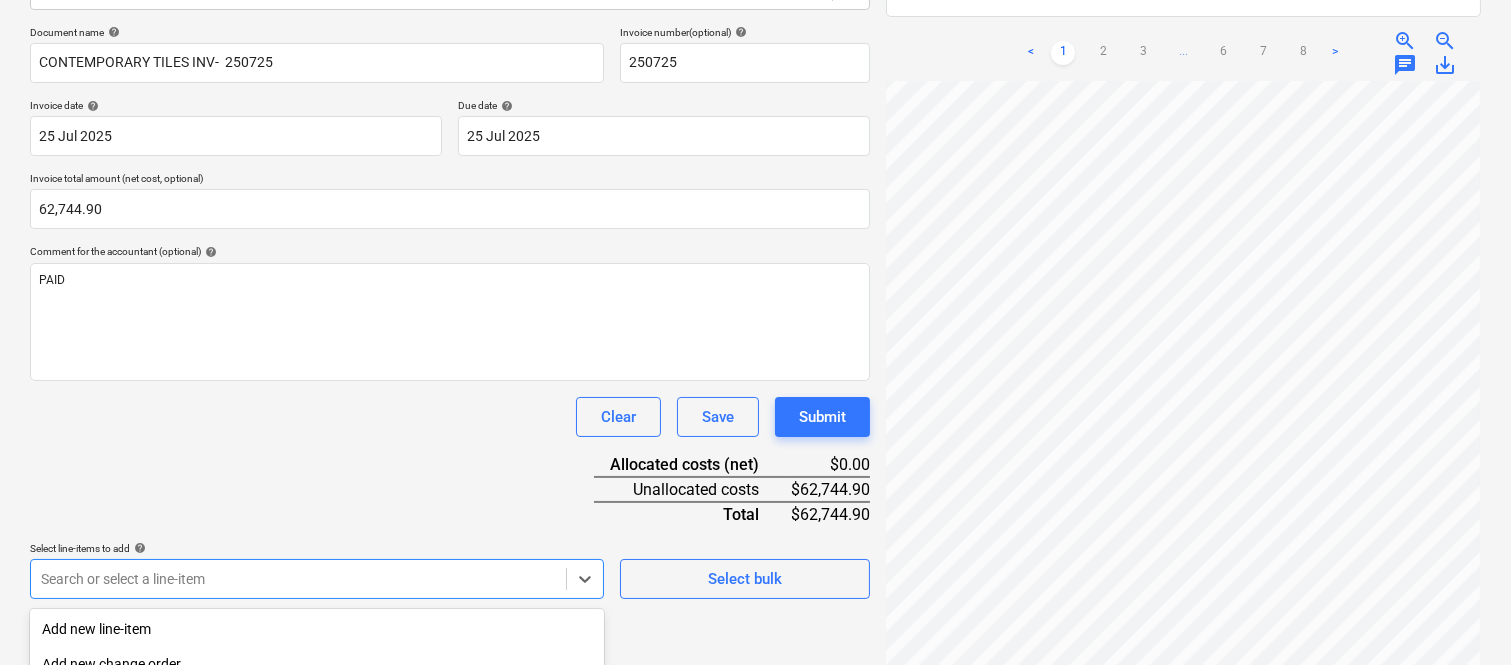 scroll, scrollTop: 532, scrollLeft: 0, axis: vertical 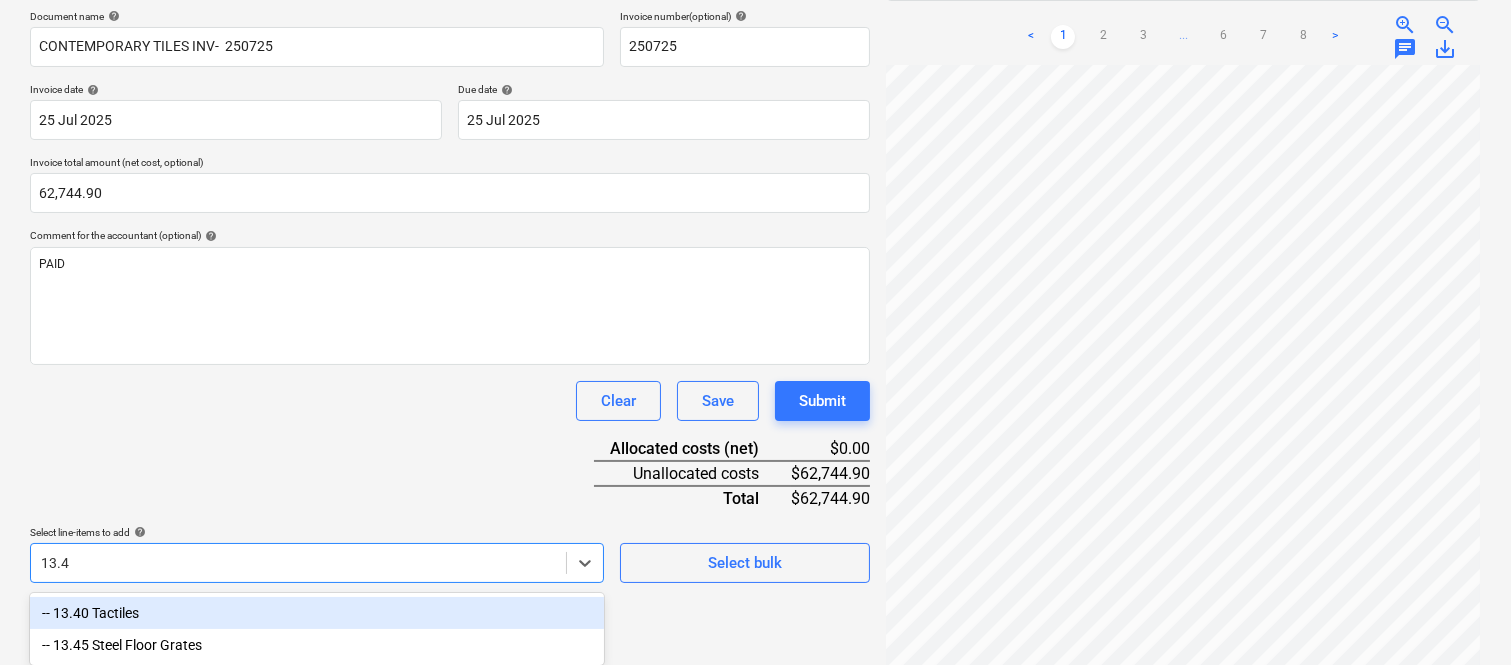type on "13.40" 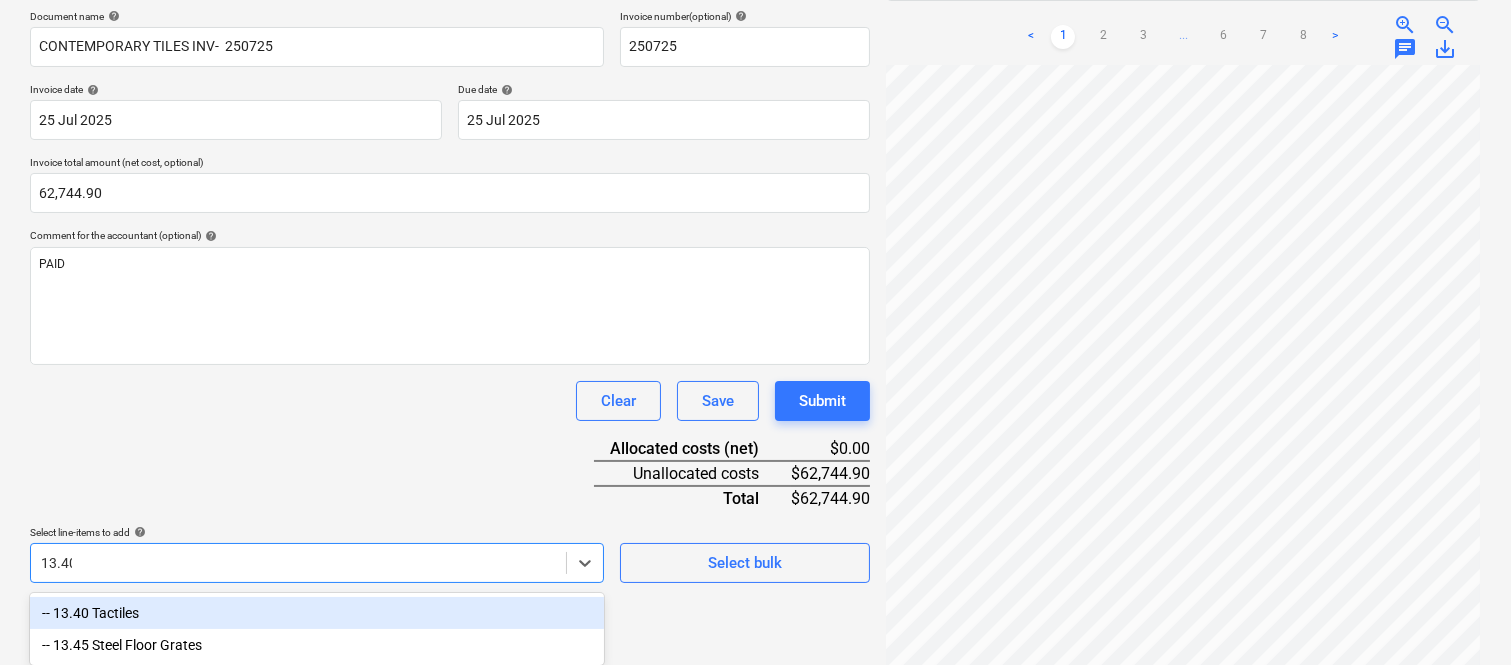 scroll, scrollTop: 285, scrollLeft: 0, axis: vertical 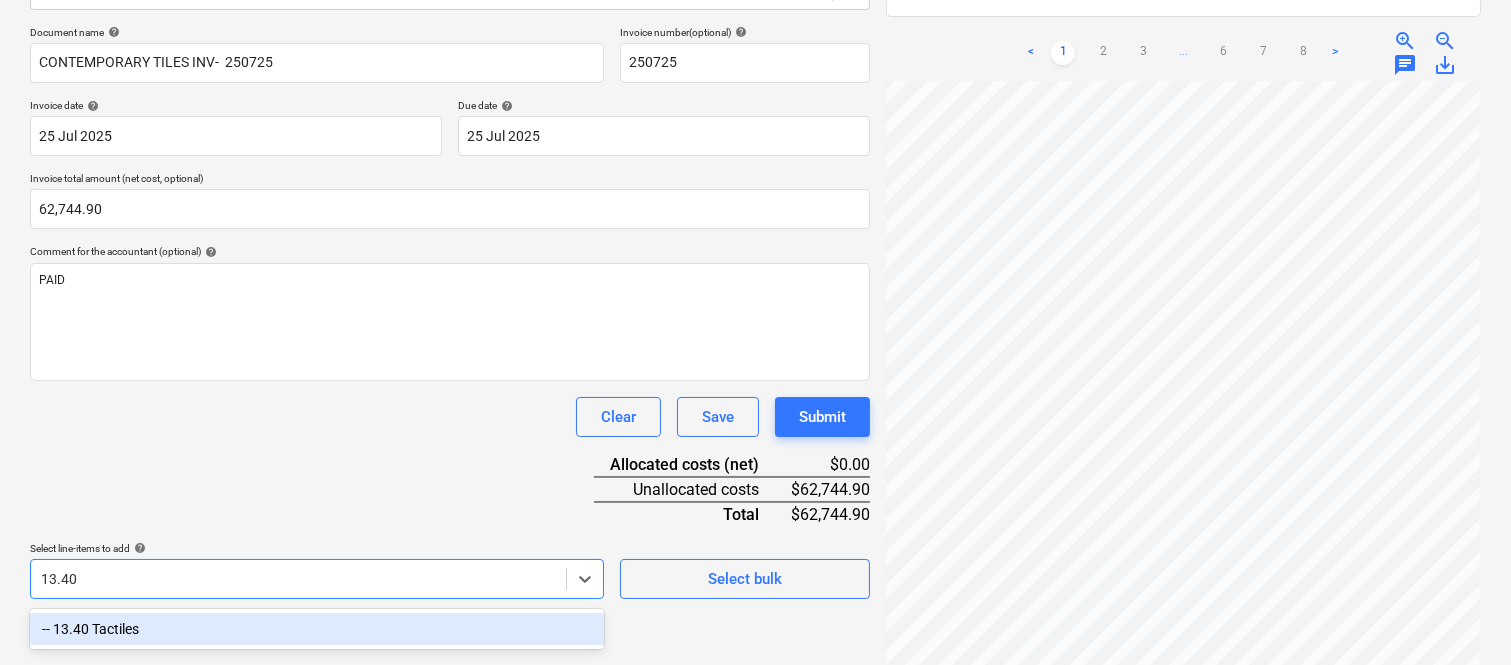 drag, startPoint x: 266, startPoint y: 612, endPoint x: 297, endPoint y: 522, distance: 95.189285 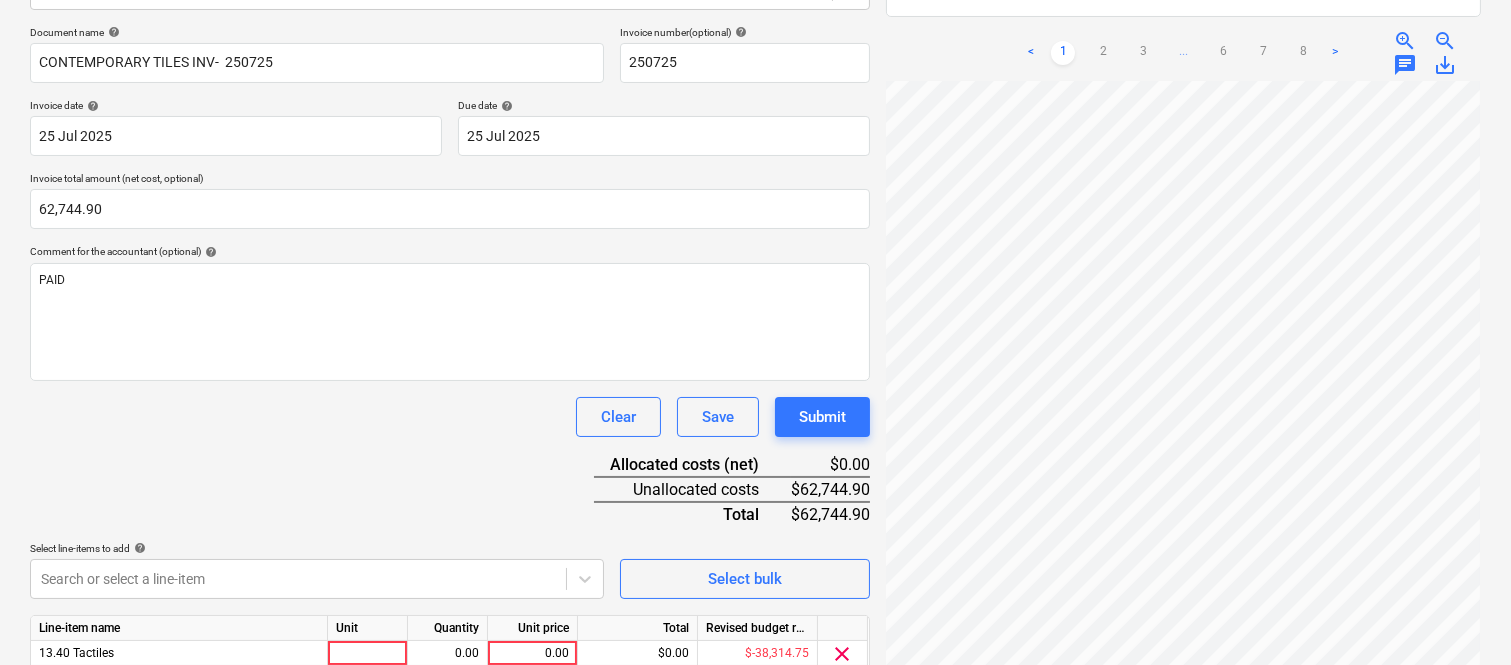 click on "Clear Save Submit" at bounding box center (450, 417) 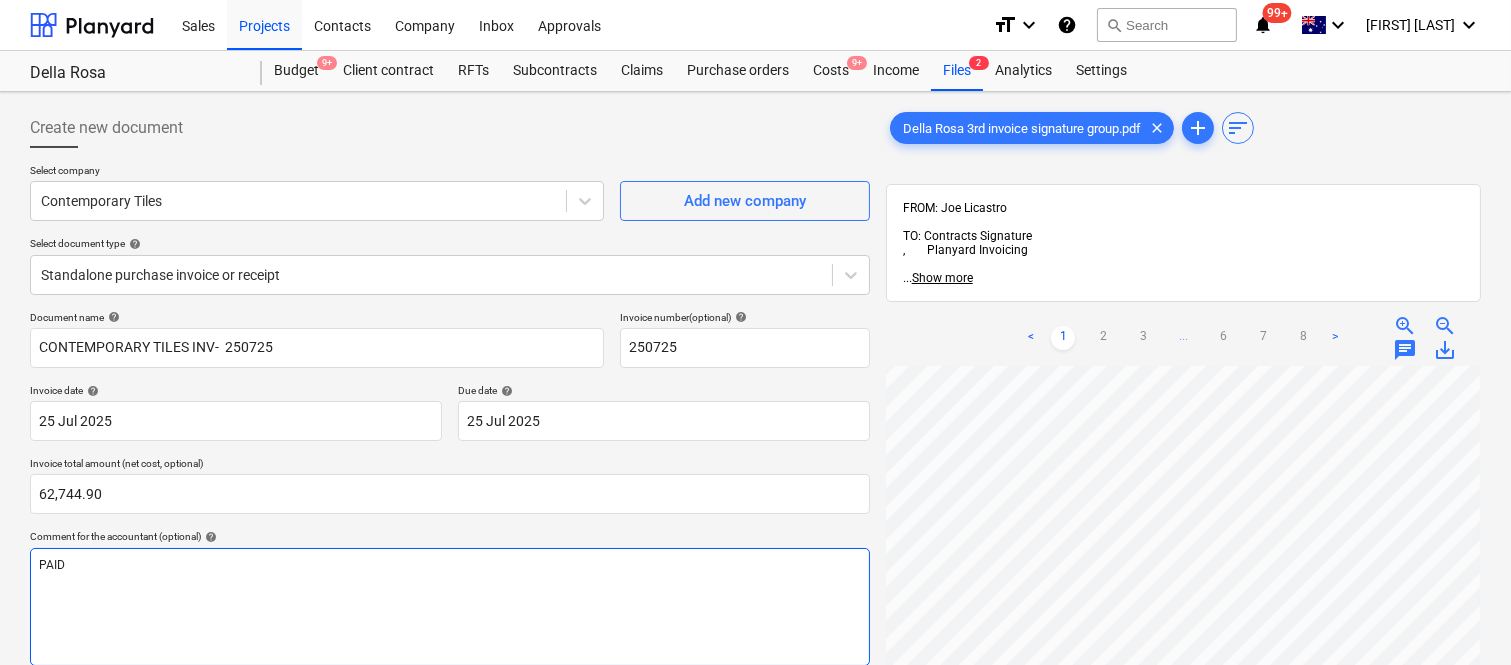 scroll, scrollTop: 367, scrollLeft: 0, axis: vertical 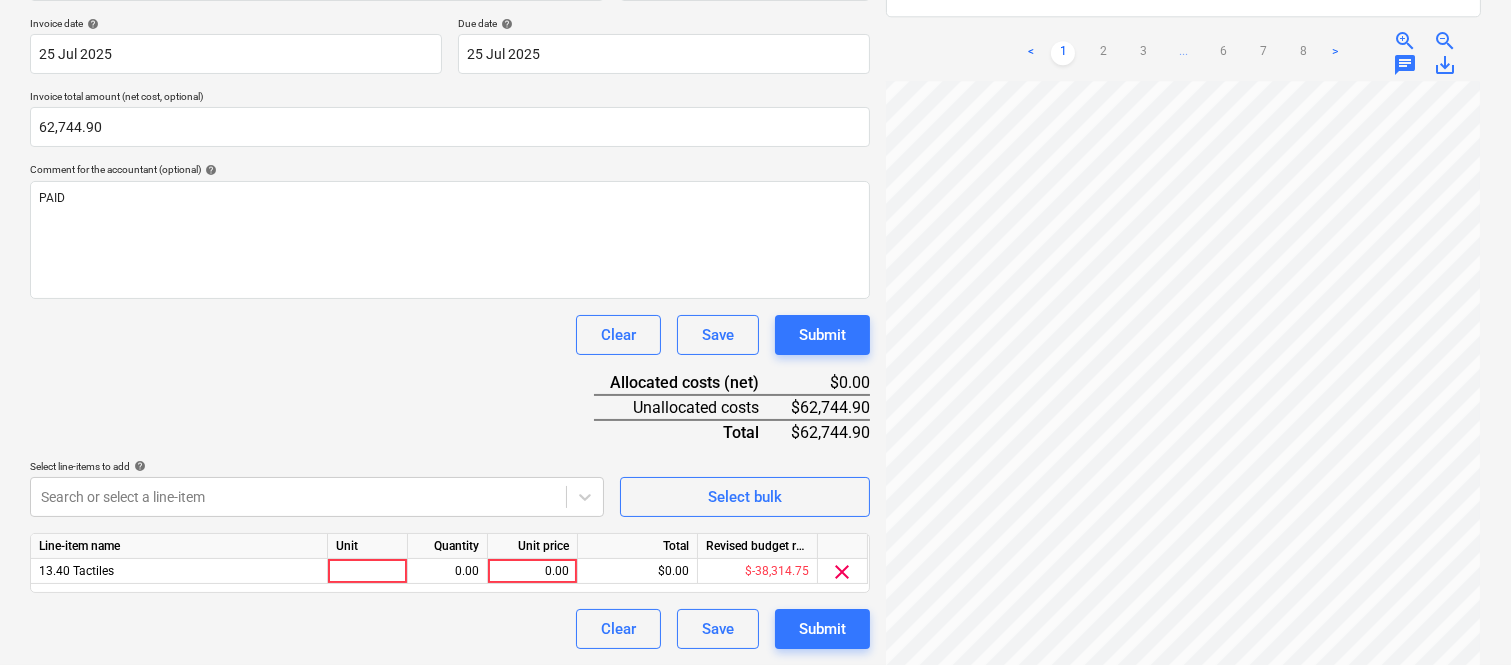 click on "Unit" at bounding box center (368, 546) 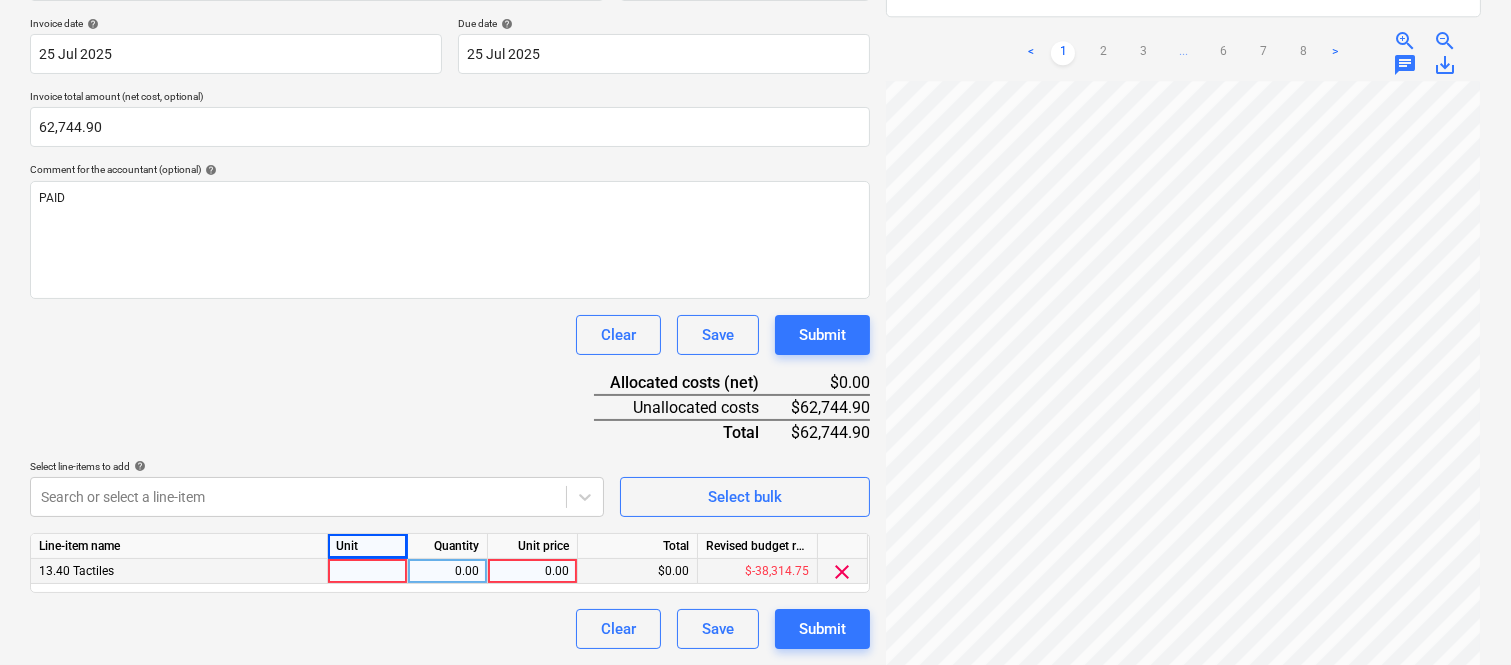 click at bounding box center [368, 571] 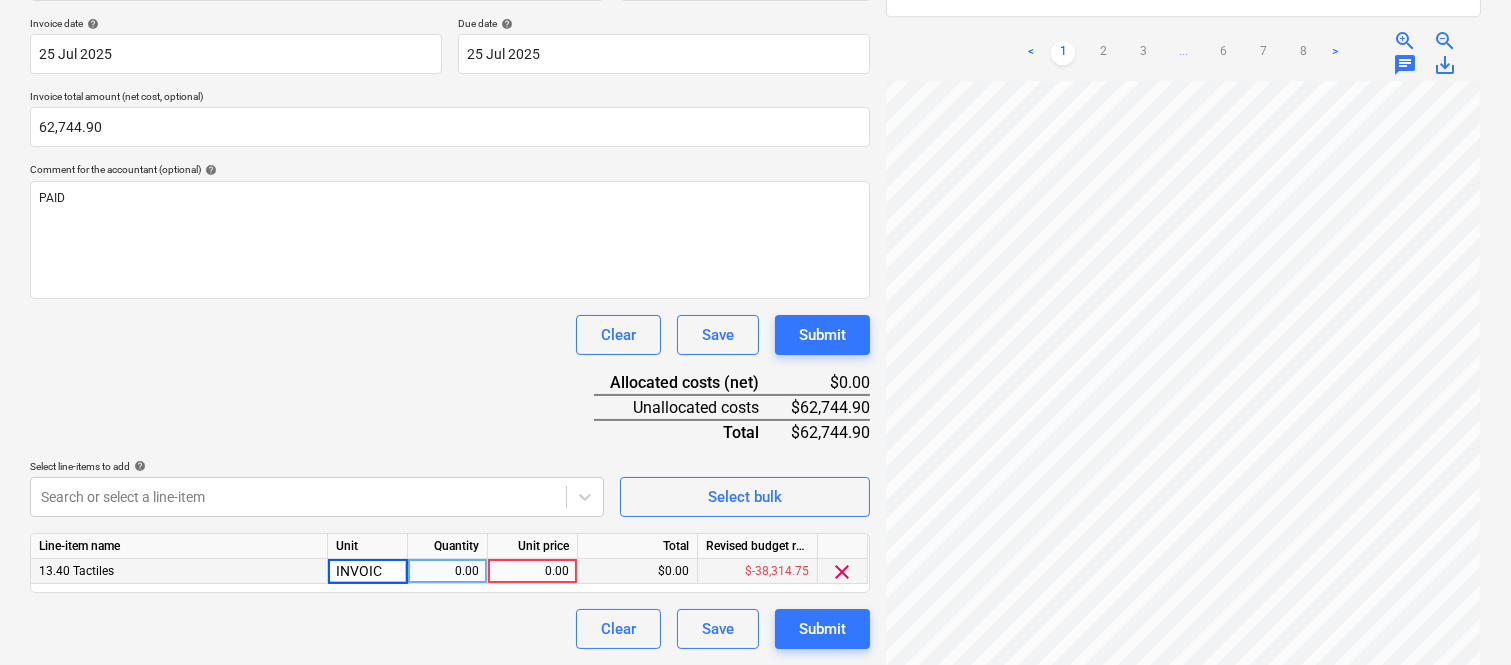 type on "INVOICE" 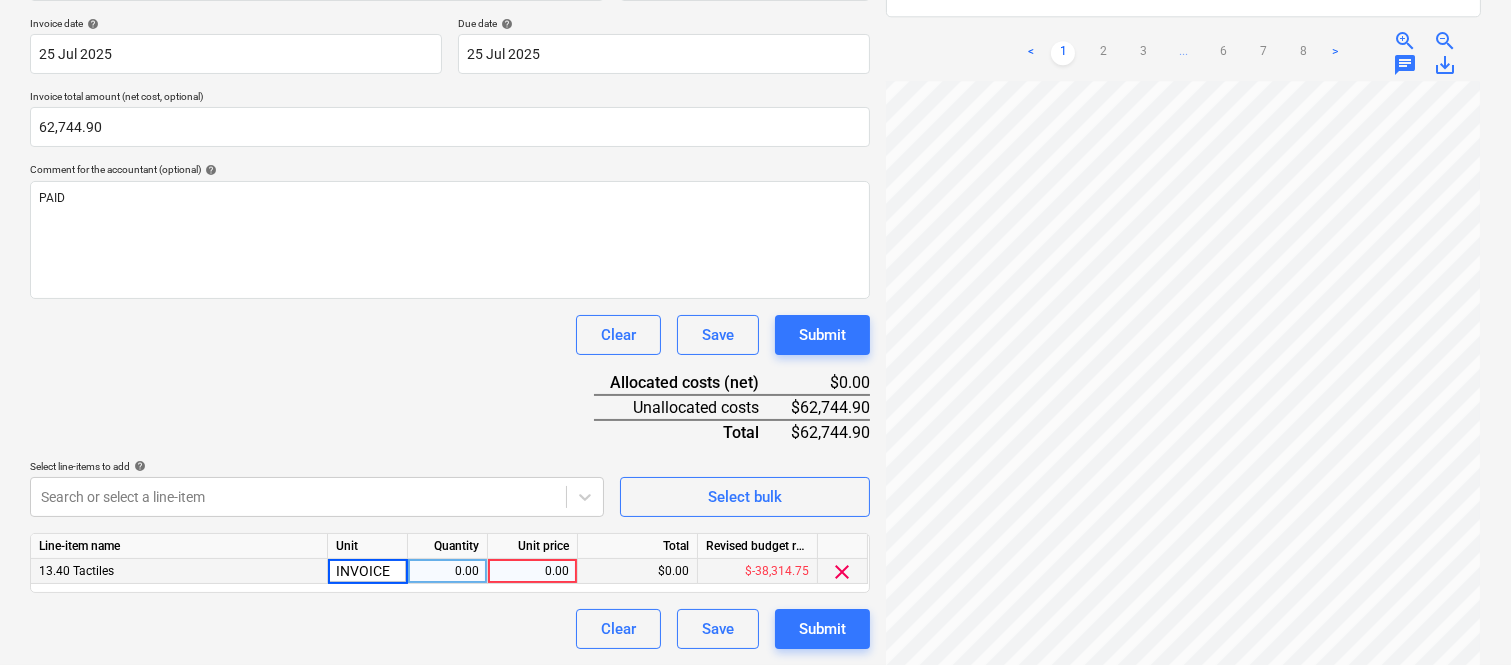 click on "0.00" at bounding box center [447, 571] 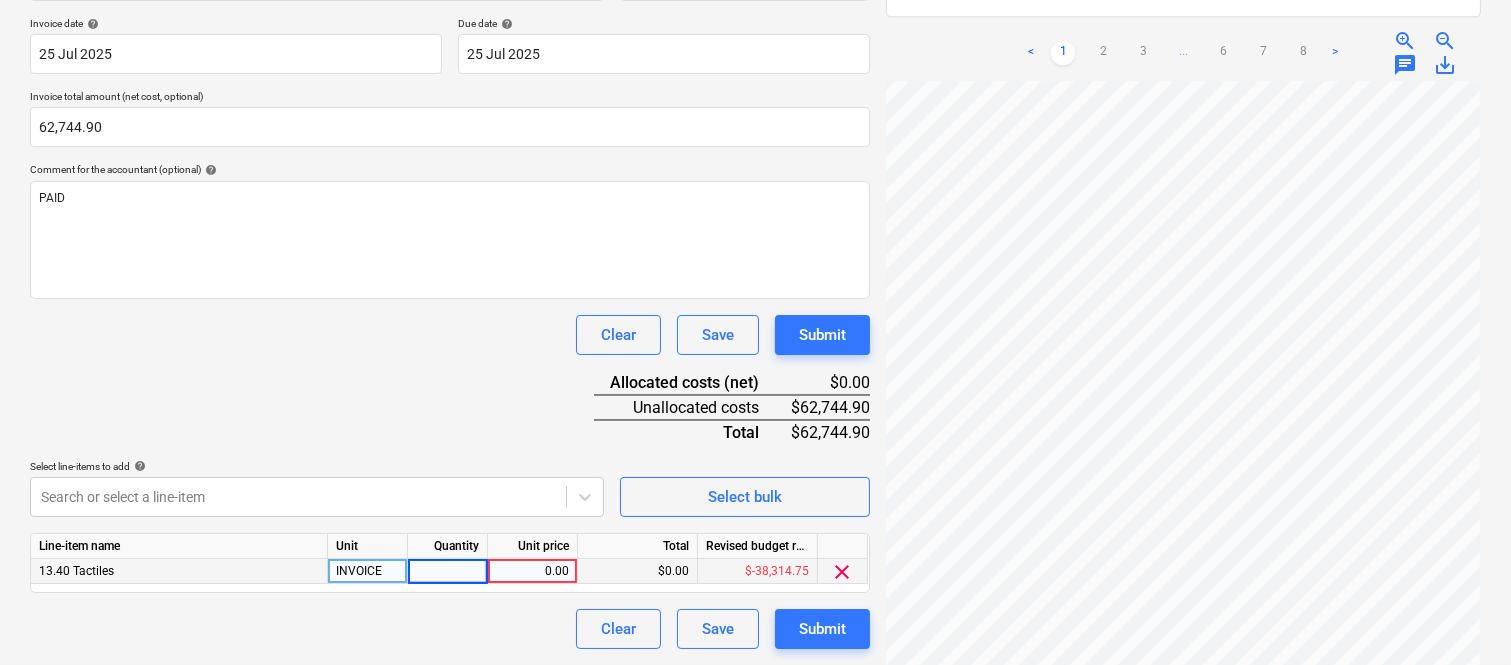 type on "1" 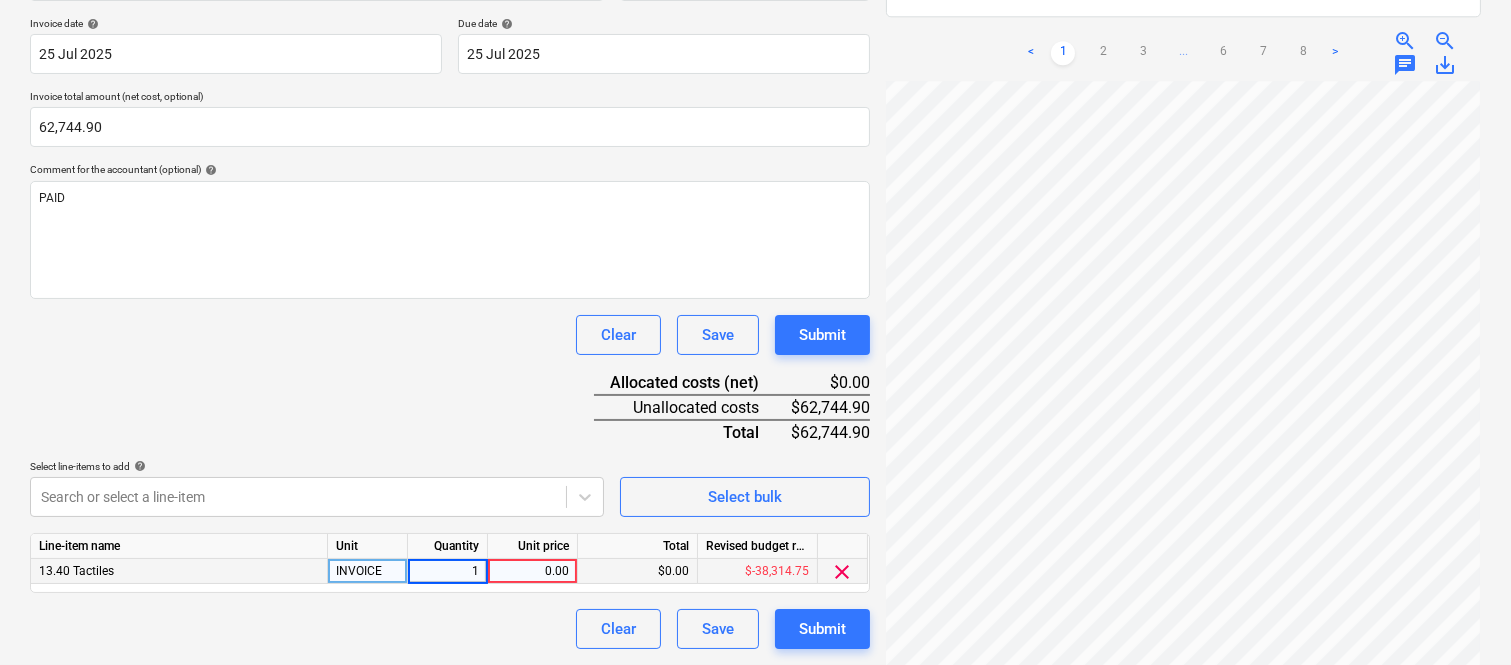 click on "0.00" at bounding box center [532, 571] 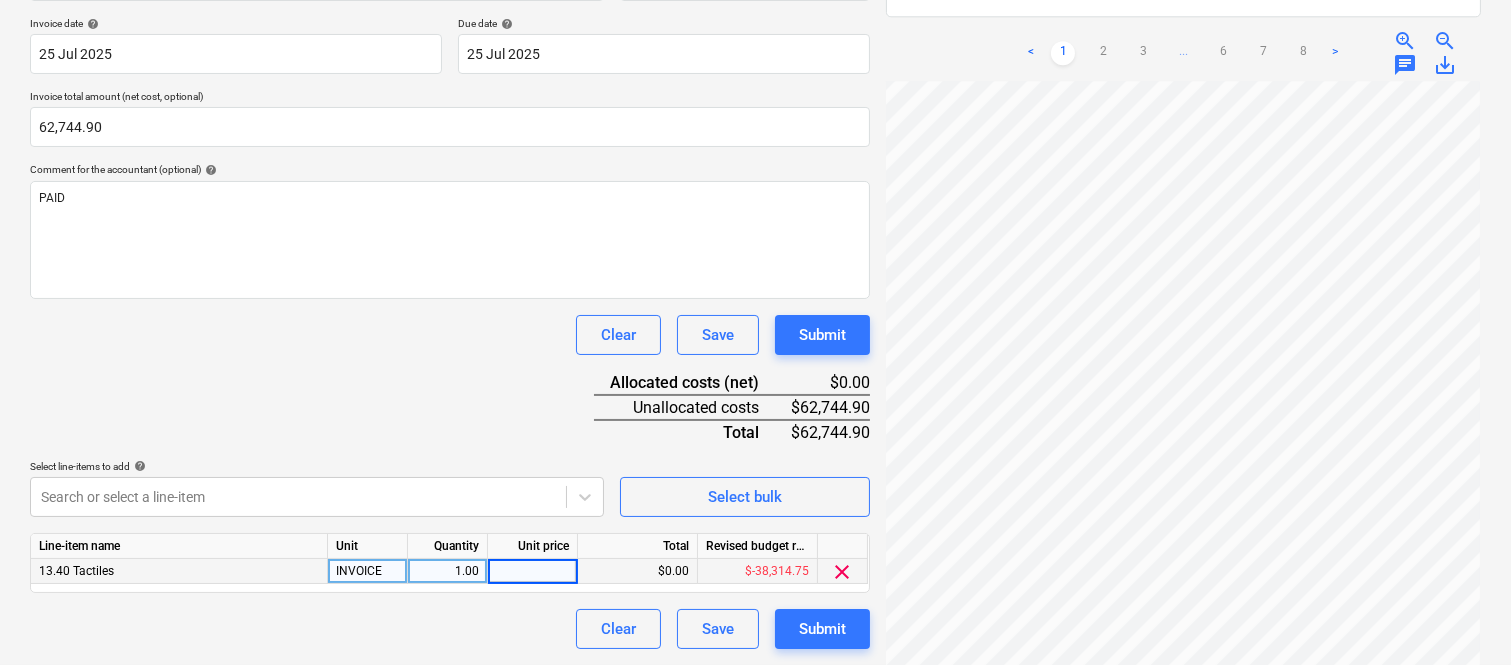 type on "62,744.9" 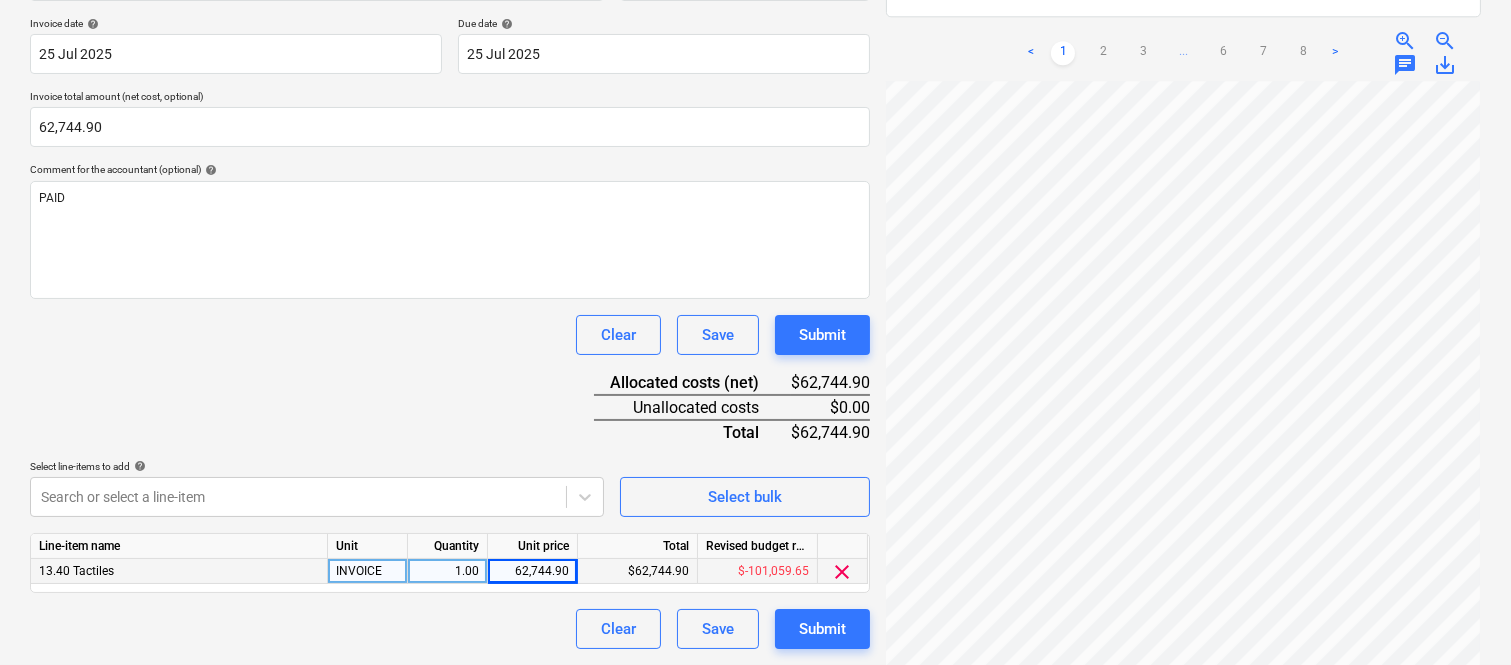click on "Clear Save Submit" at bounding box center (450, 629) 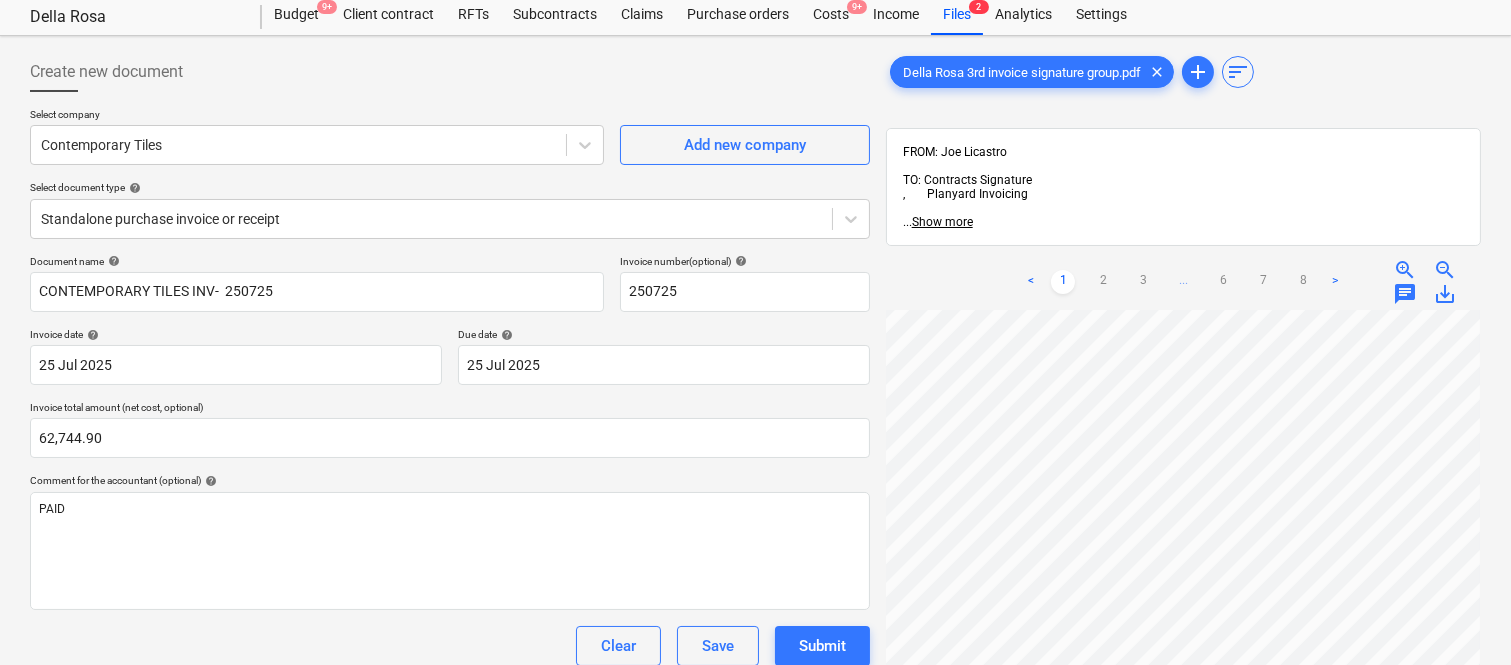 scroll, scrollTop: 0, scrollLeft: 0, axis: both 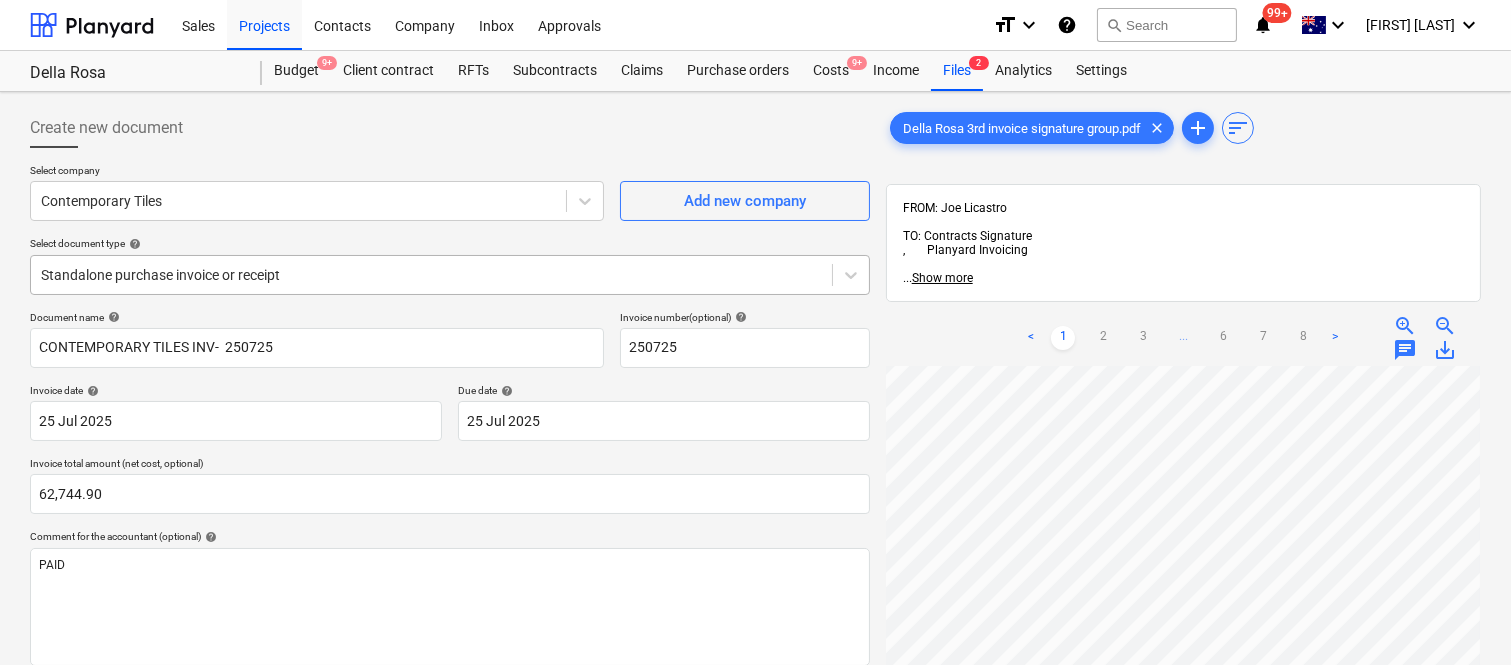 click at bounding box center (431, 275) 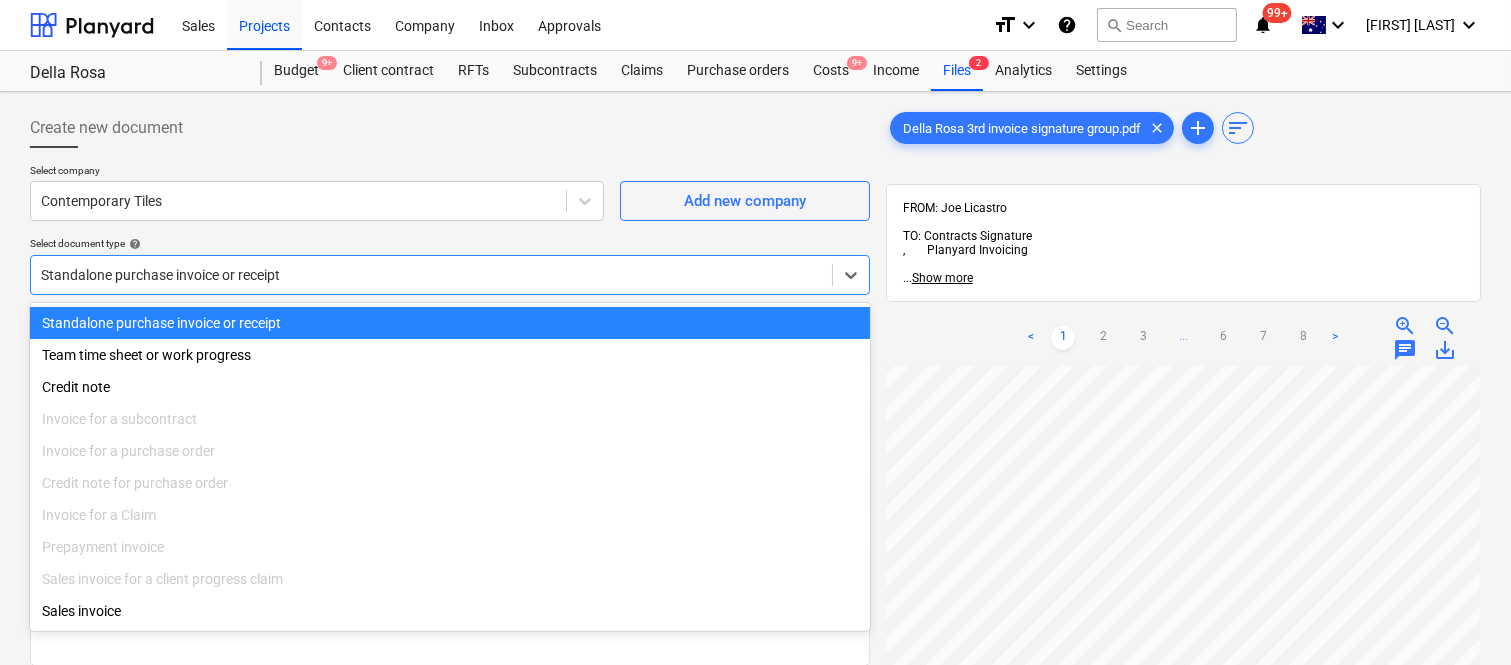 click on "Standalone purchase invoice or receipt" at bounding box center [450, 323] 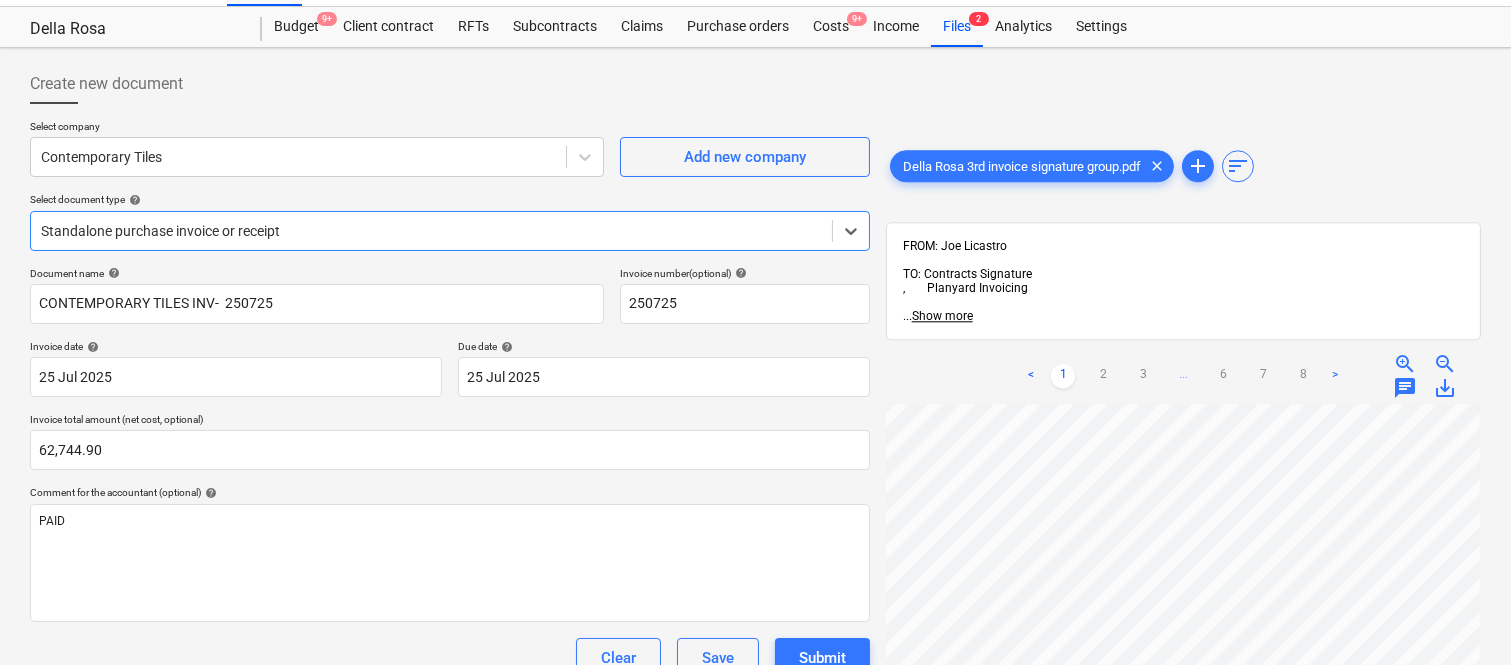 scroll, scrollTop: 0, scrollLeft: 0, axis: both 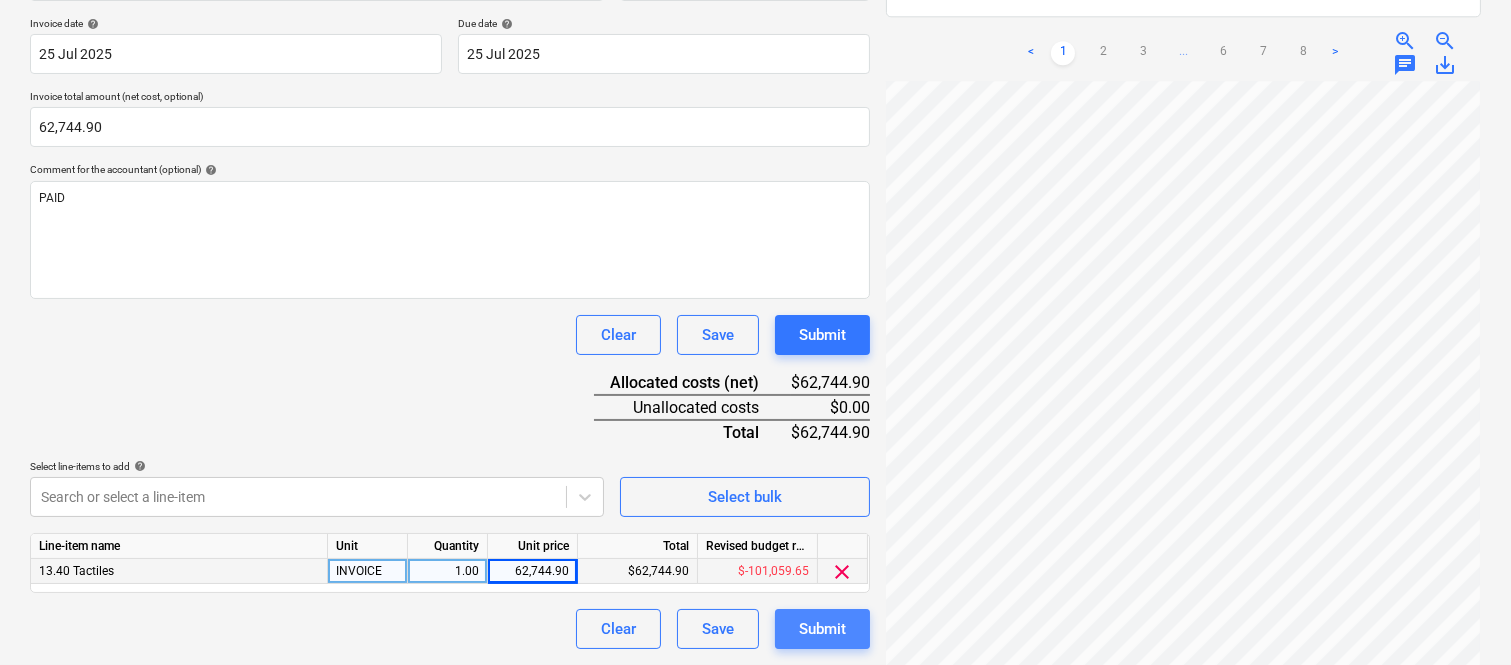 click on "Submit" at bounding box center (822, 629) 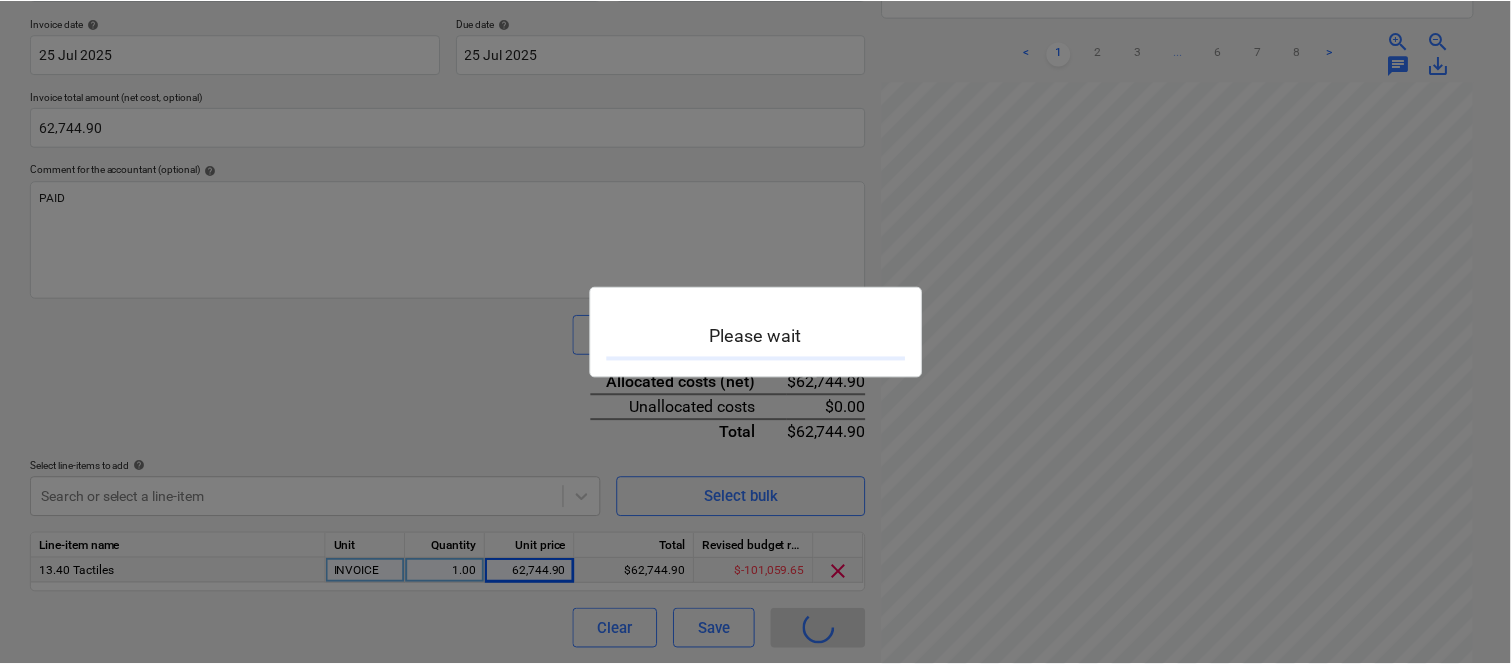 scroll, scrollTop: 0, scrollLeft: 0, axis: both 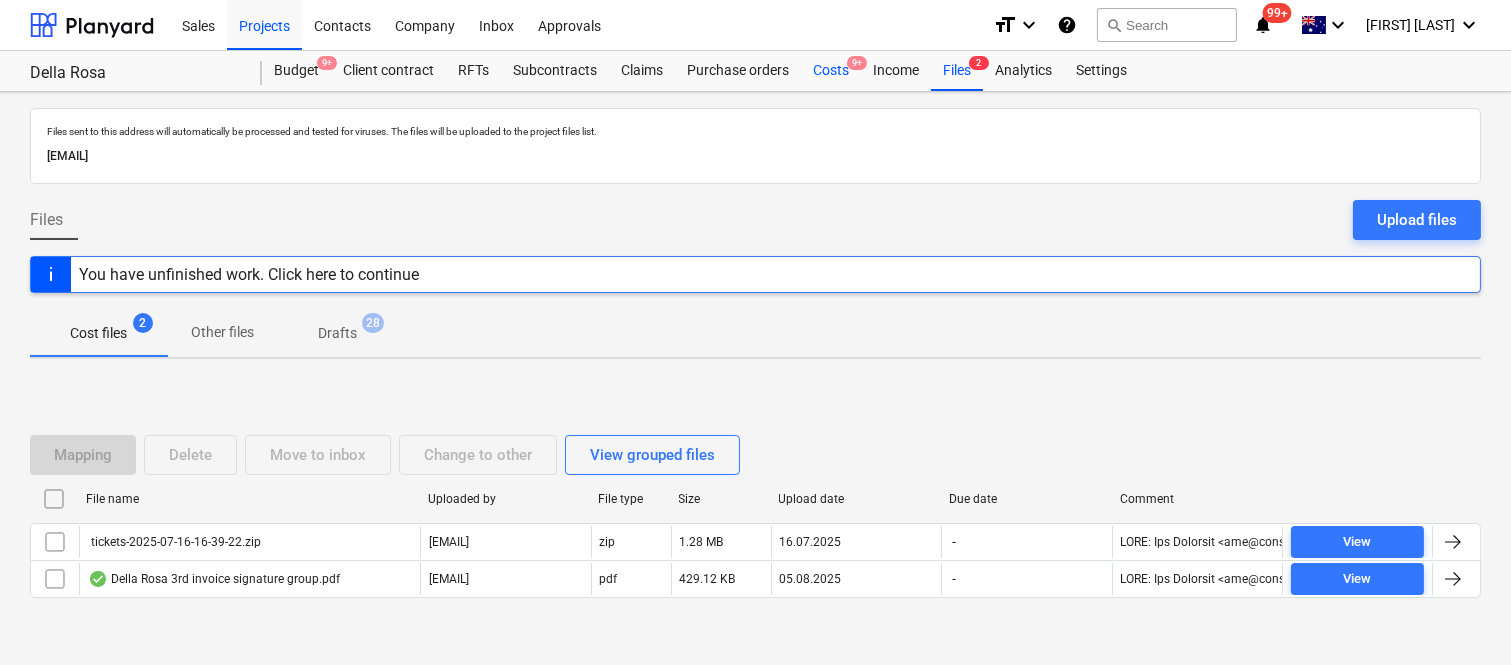 click on "Costs 9+" at bounding box center [831, 71] 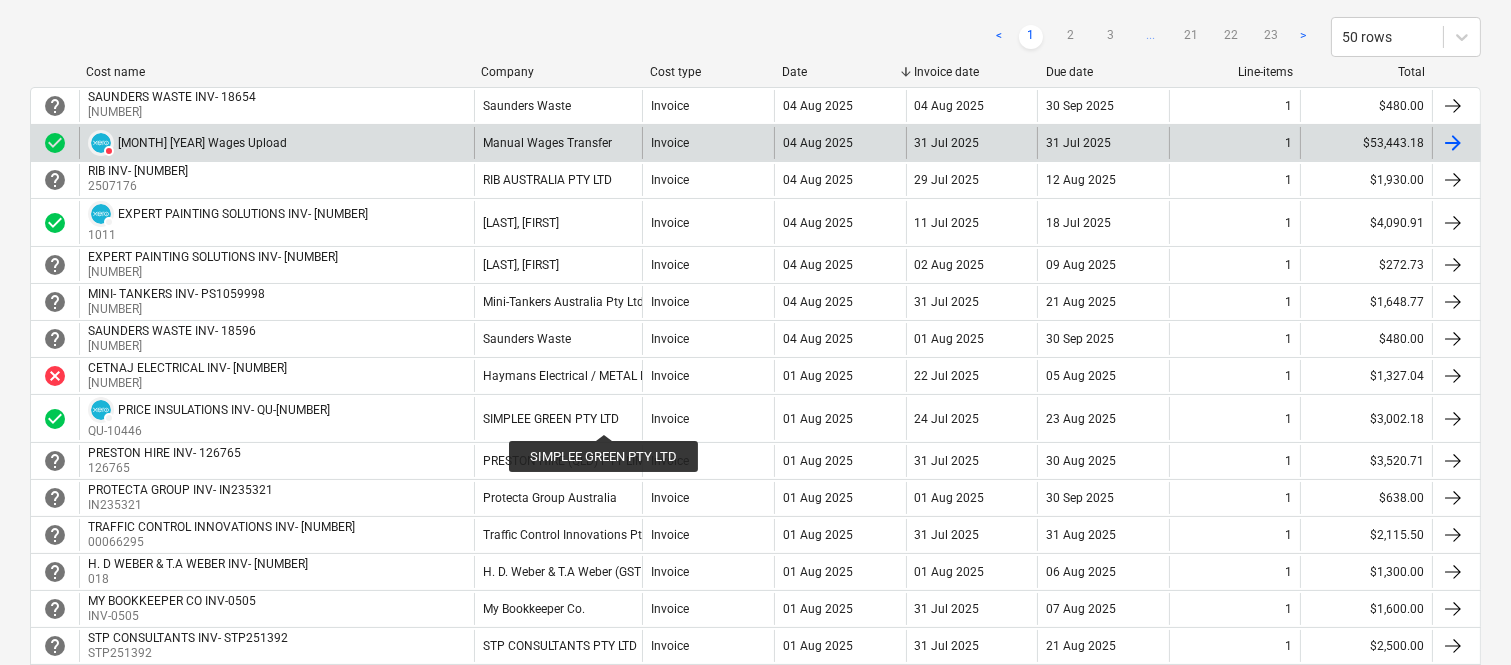 scroll, scrollTop: 400, scrollLeft: 0, axis: vertical 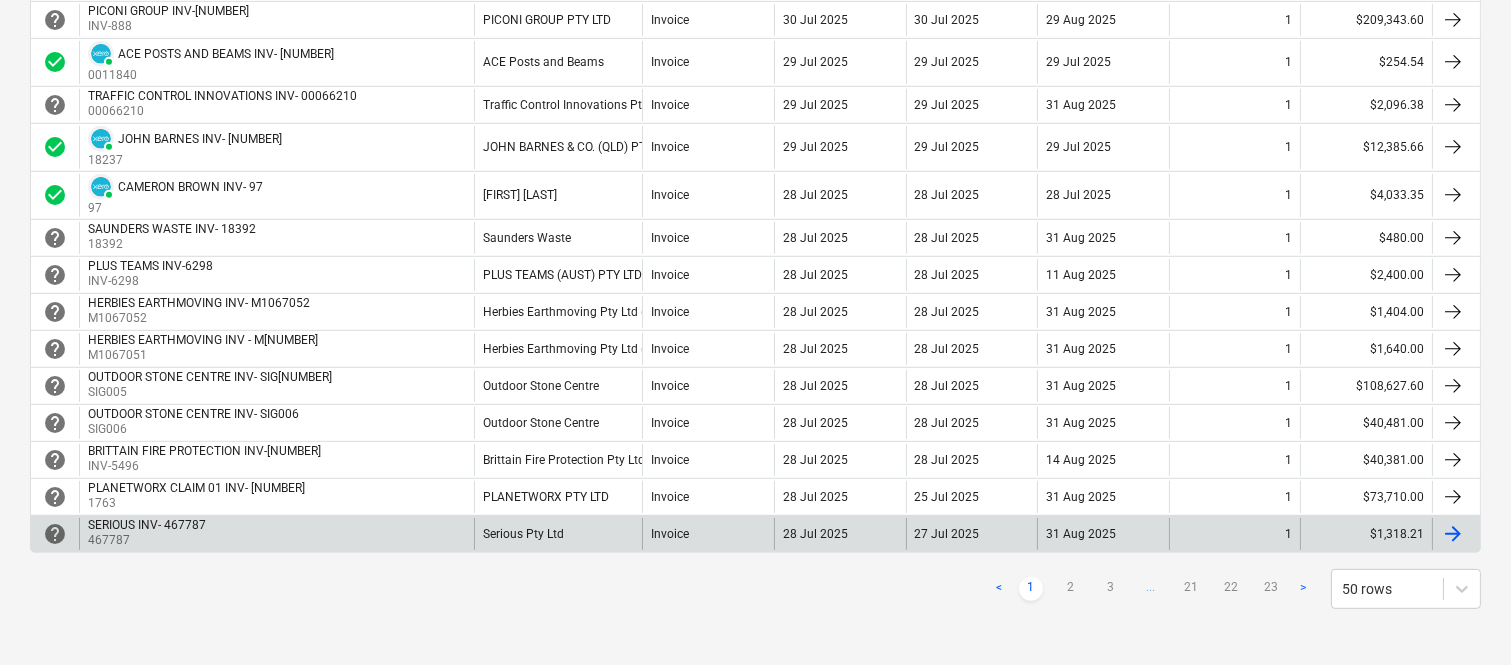 click on "2" at bounding box center (1071, 589) 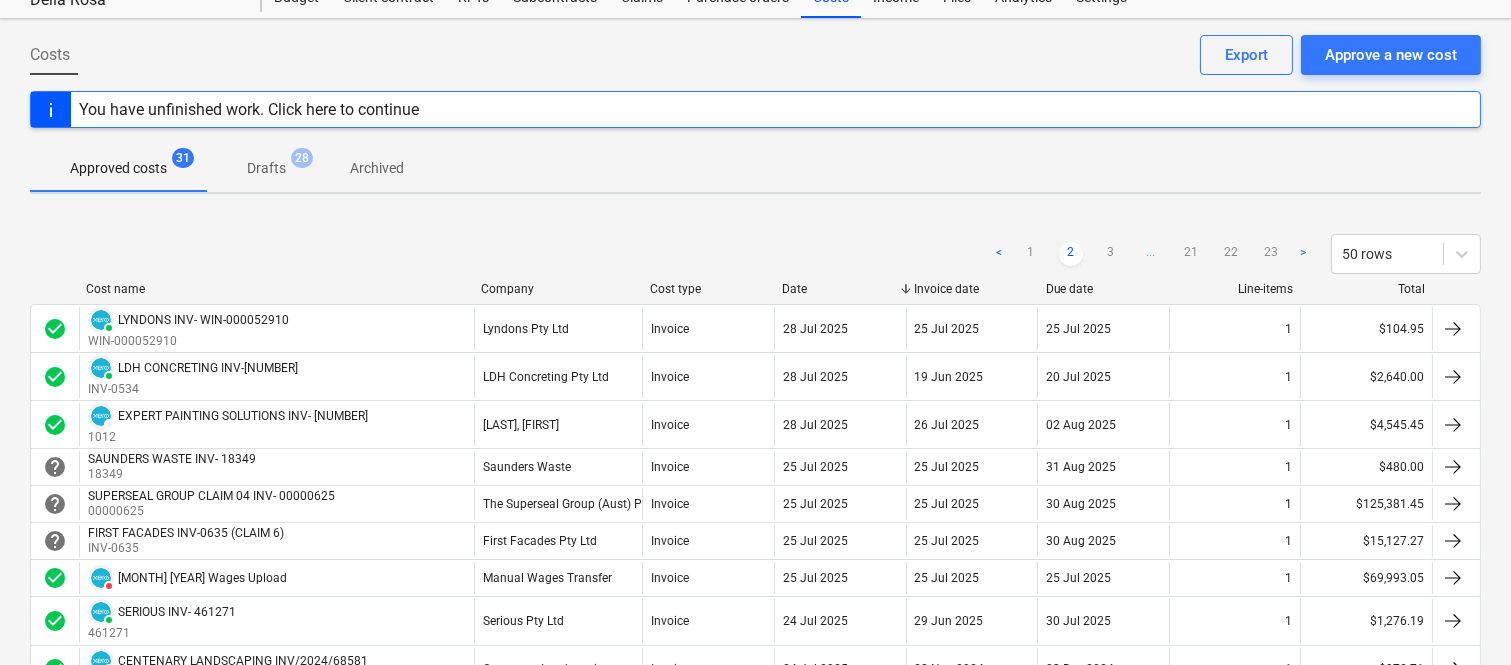 scroll, scrollTop: 36, scrollLeft: 0, axis: vertical 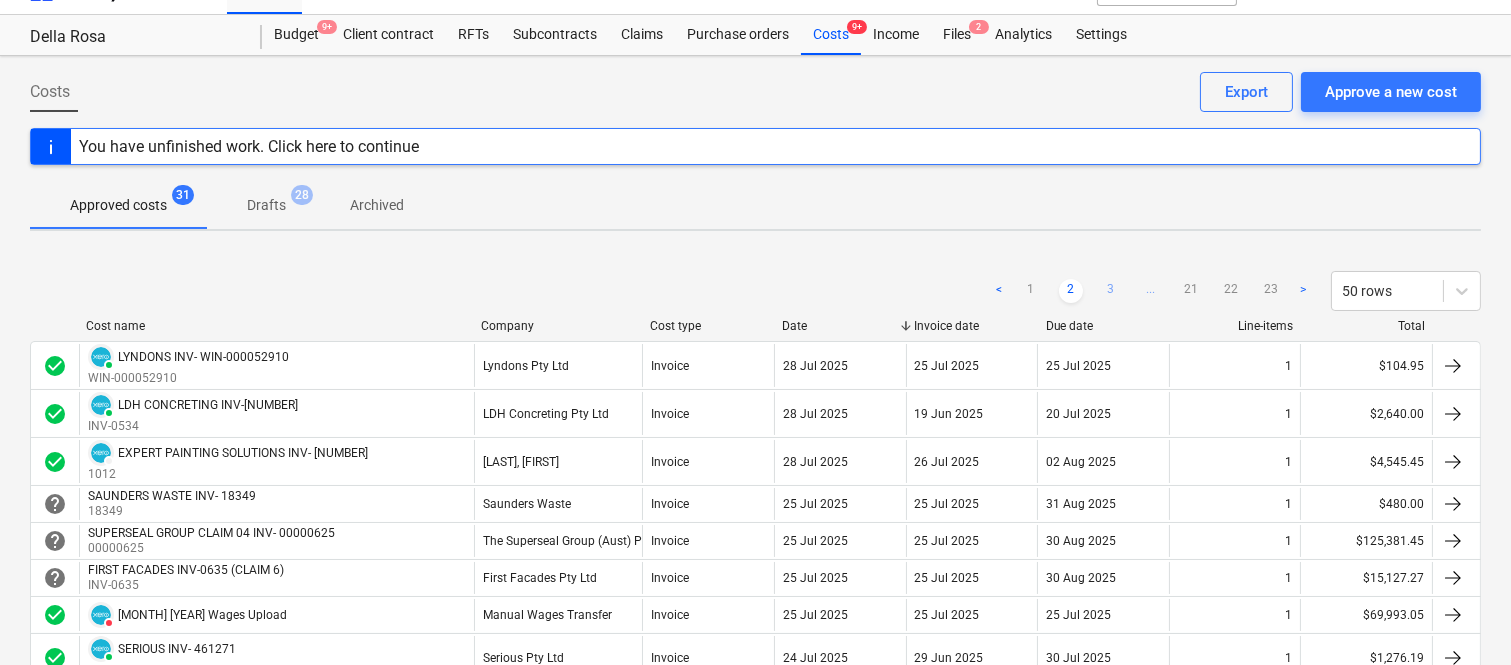 click on "3" at bounding box center (1111, 291) 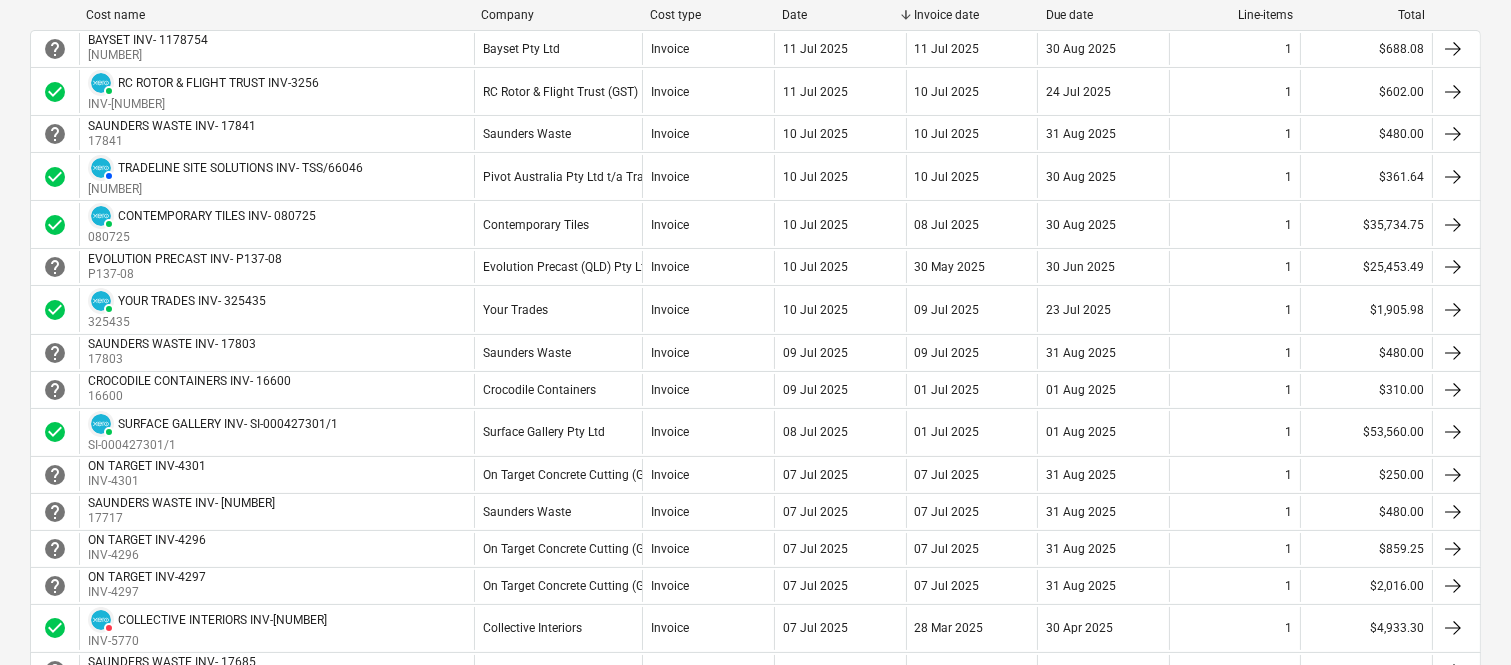 scroll, scrollTop: 303, scrollLeft: 0, axis: vertical 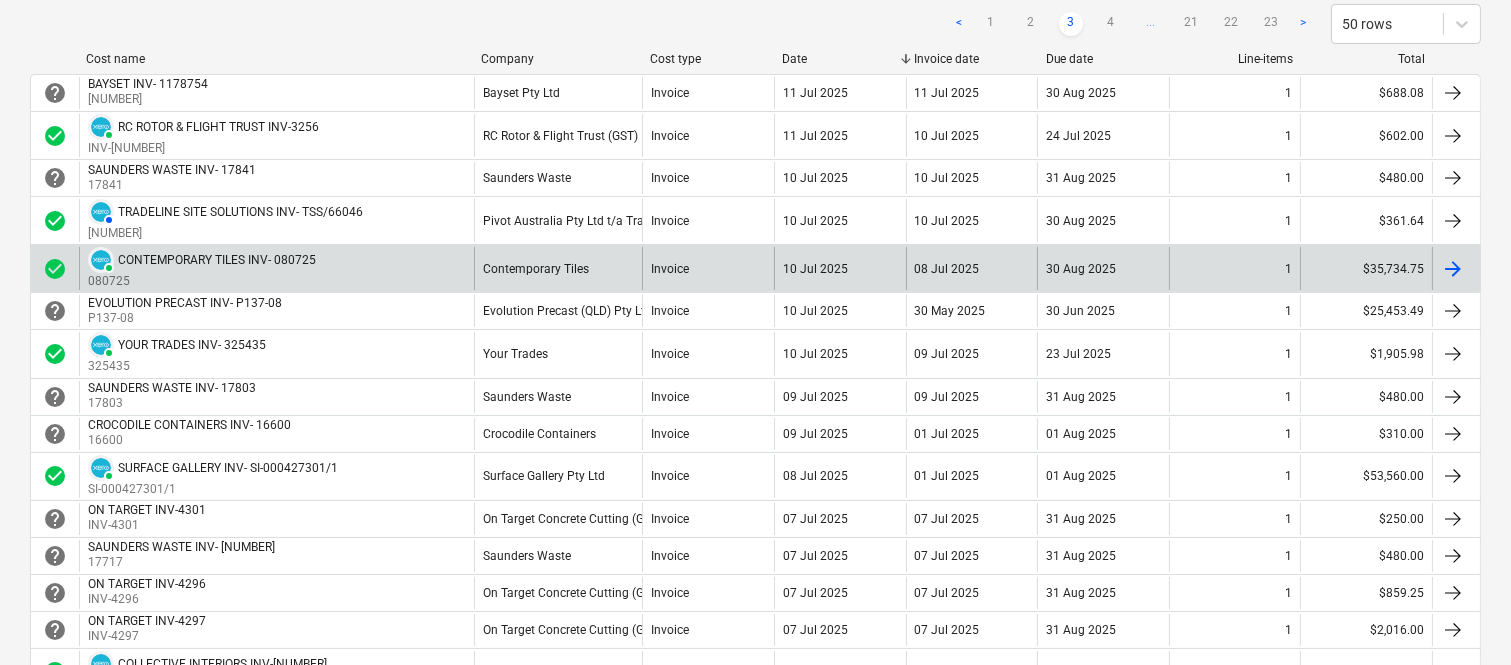 click on "Contemporary Tiles" at bounding box center [558, 268] 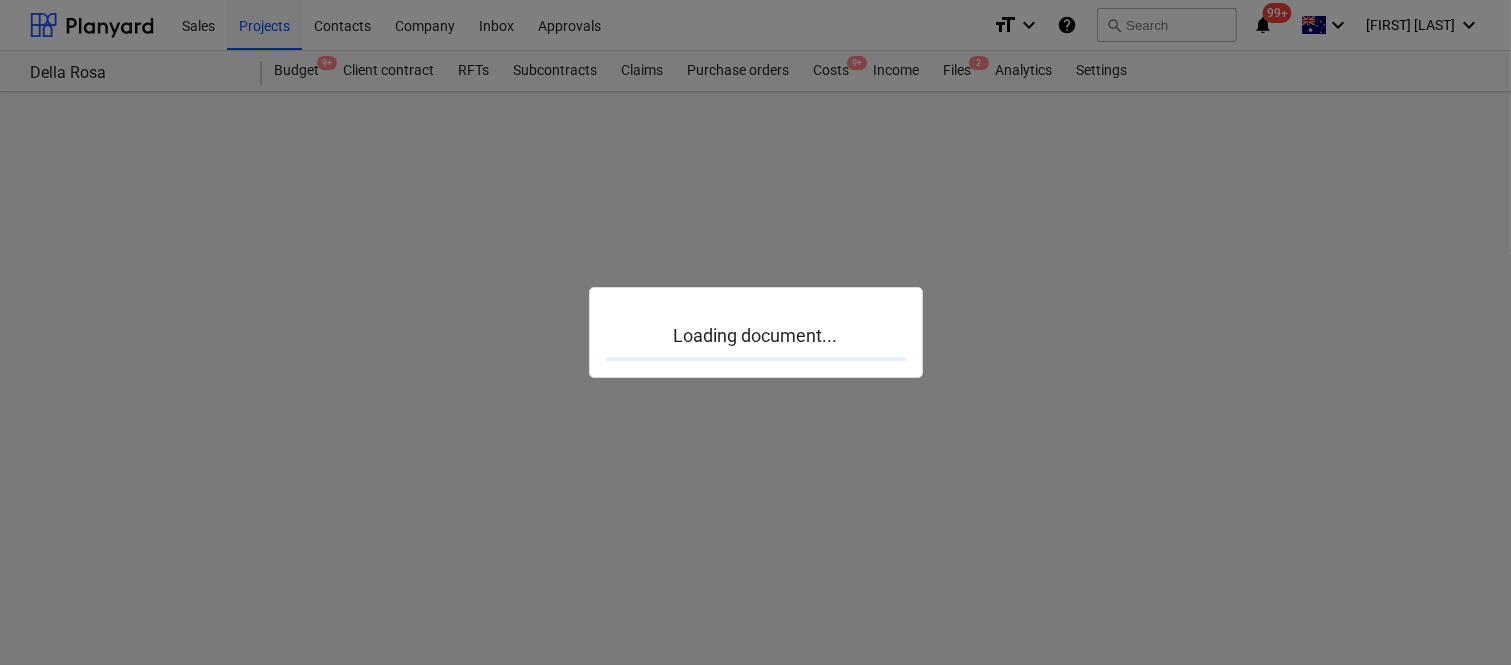 scroll, scrollTop: 0, scrollLeft: 0, axis: both 